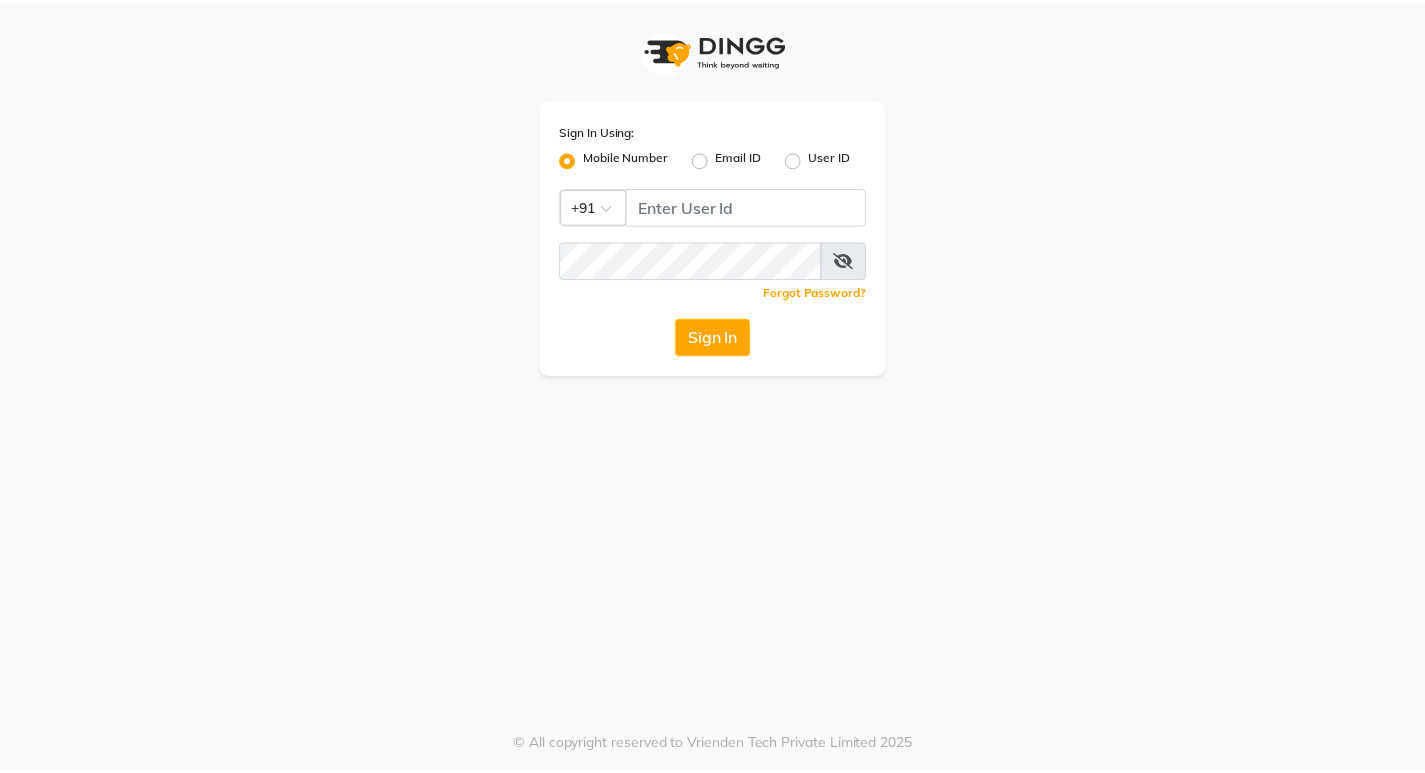 scroll, scrollTop: 0, scrollLeft: 0, axis: both 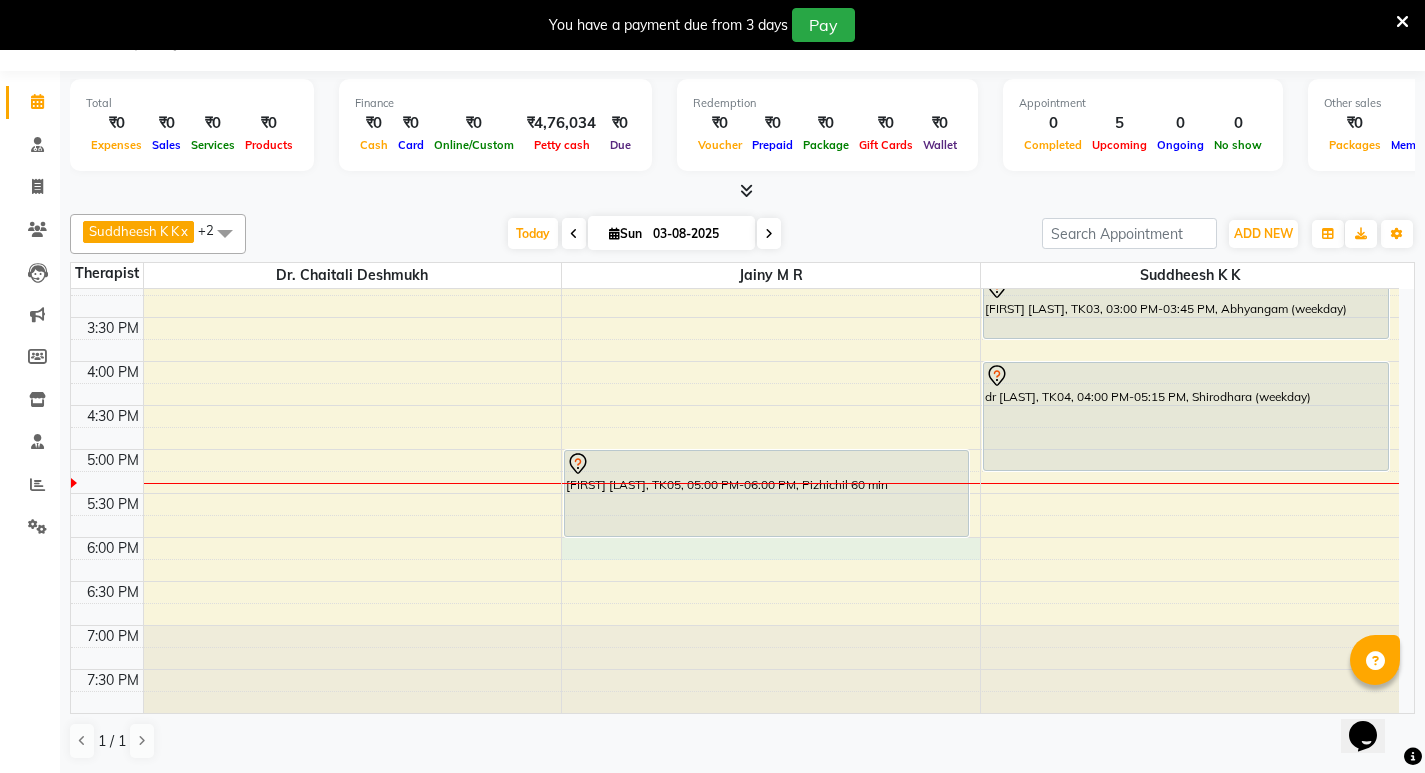 click on "8:00 AM 8:30 AM 9:00 AM 9:30 AM 10:00 AM 10:30 AM 11:00 AM 11:30 AM 12:00 PM 12:30 PM 1:00 PM 1:30 PM 2:00 PM 2:30 PM 3:00 PM 3:30 PM 4:00 PM 4:30 PM 5:00 PM 5:30 PM 6:00 PM 6:30 PM 7:00 PM 7:30 PM             [FIRST] [LAST], TK01, 11:00 AM-11:45 AM, Kashyaya Vasthy             [FIRST] [LAST], TK05, 05:00 PM-06:00 PM, Pizhichil 60 min             [FIRST] [LAST], TK02, 09:30 AM-10:15 AM, Abhyangam  (weekday)             [FIRST] [LAST], TK03, 03:00 PM-03:45 PM, Abhyangam  (weekday)             dr [LAST], TK04, 04:00 PM-05:15 PM, Shirodhara (weekday)" at bounding box center (735, 185) 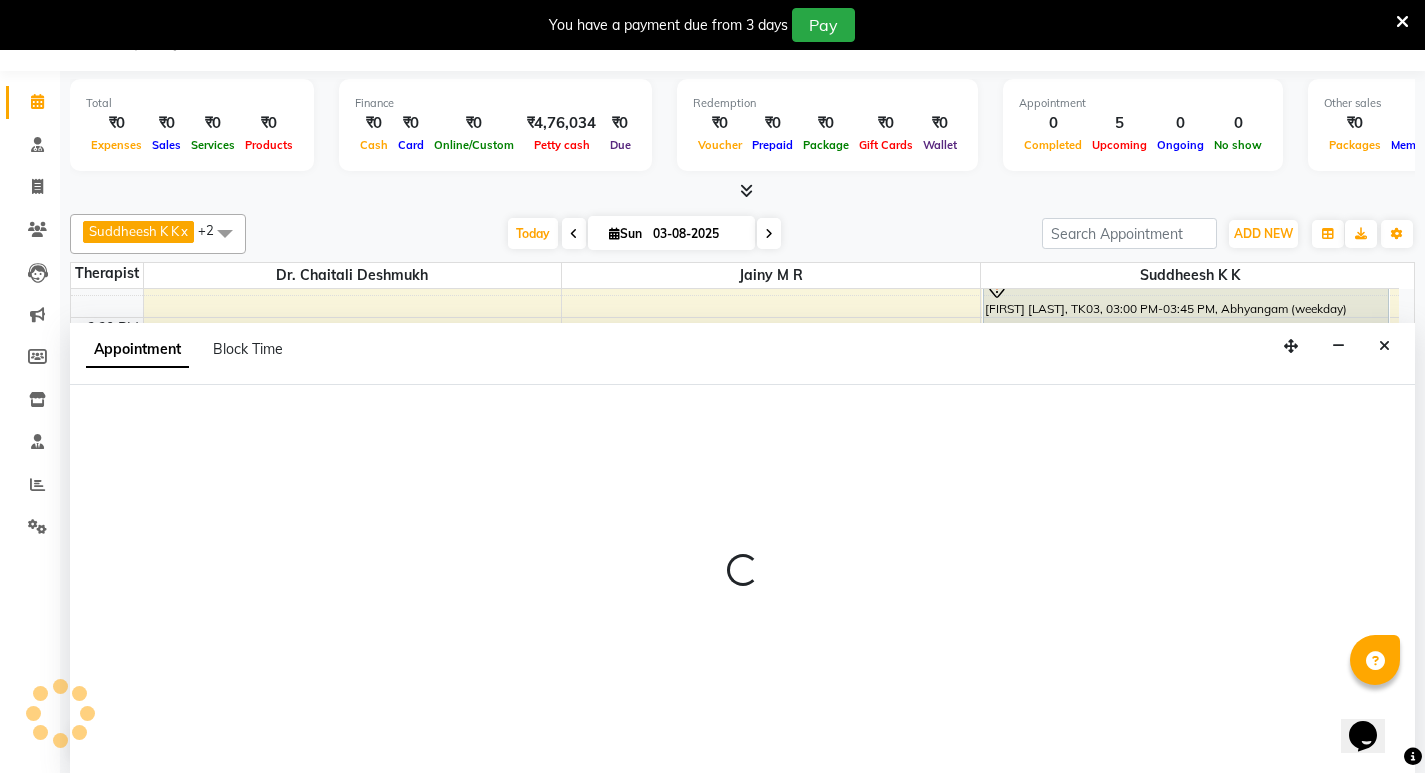 select on "56922" 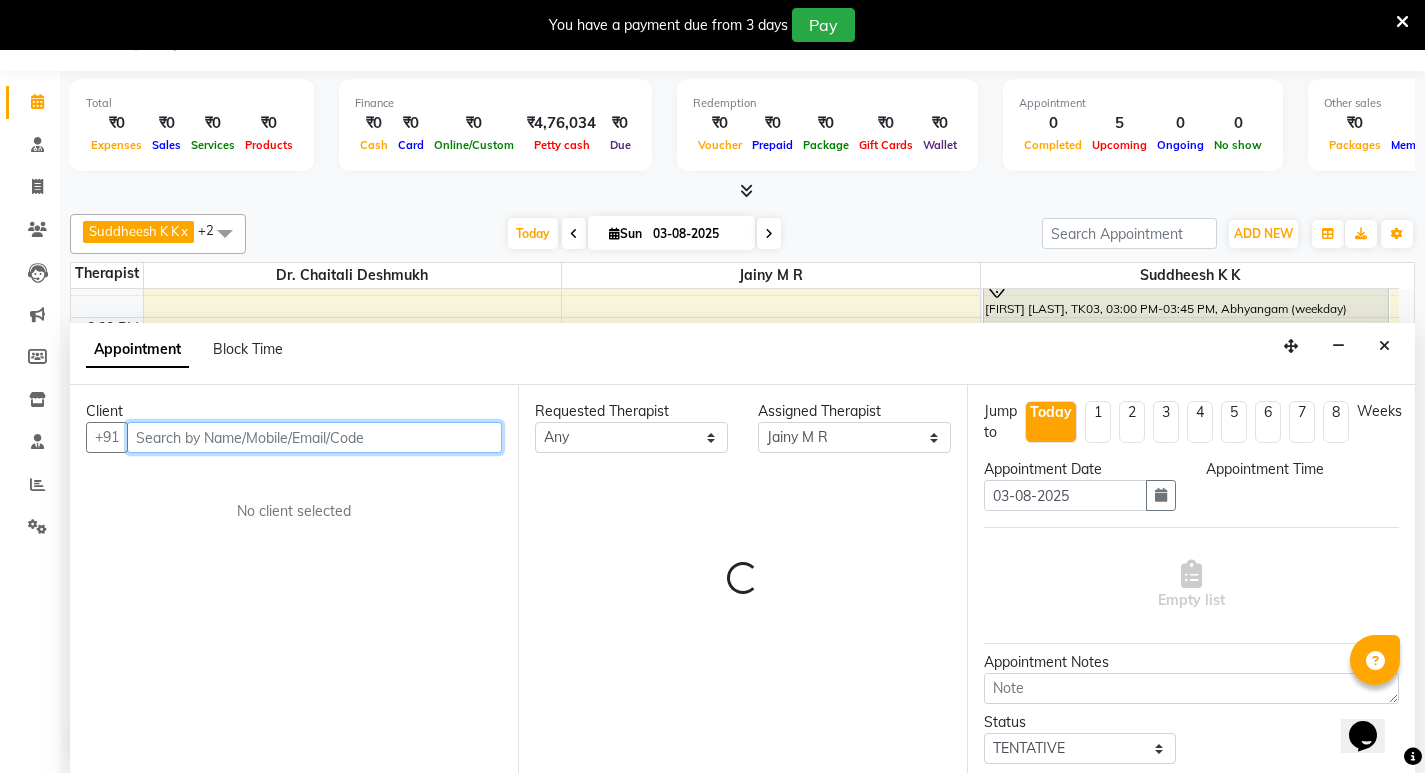select on "1080" 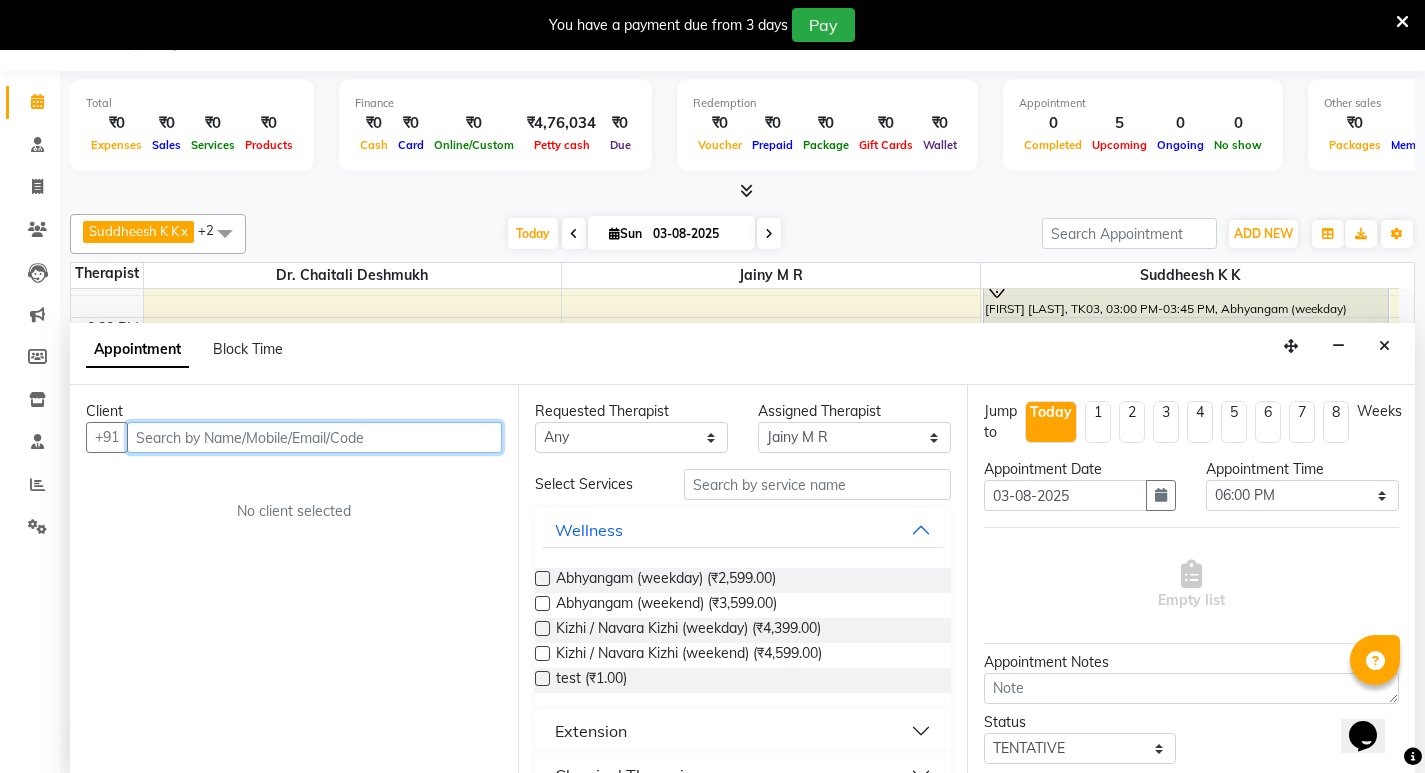 click at bounding box center (314, 437) 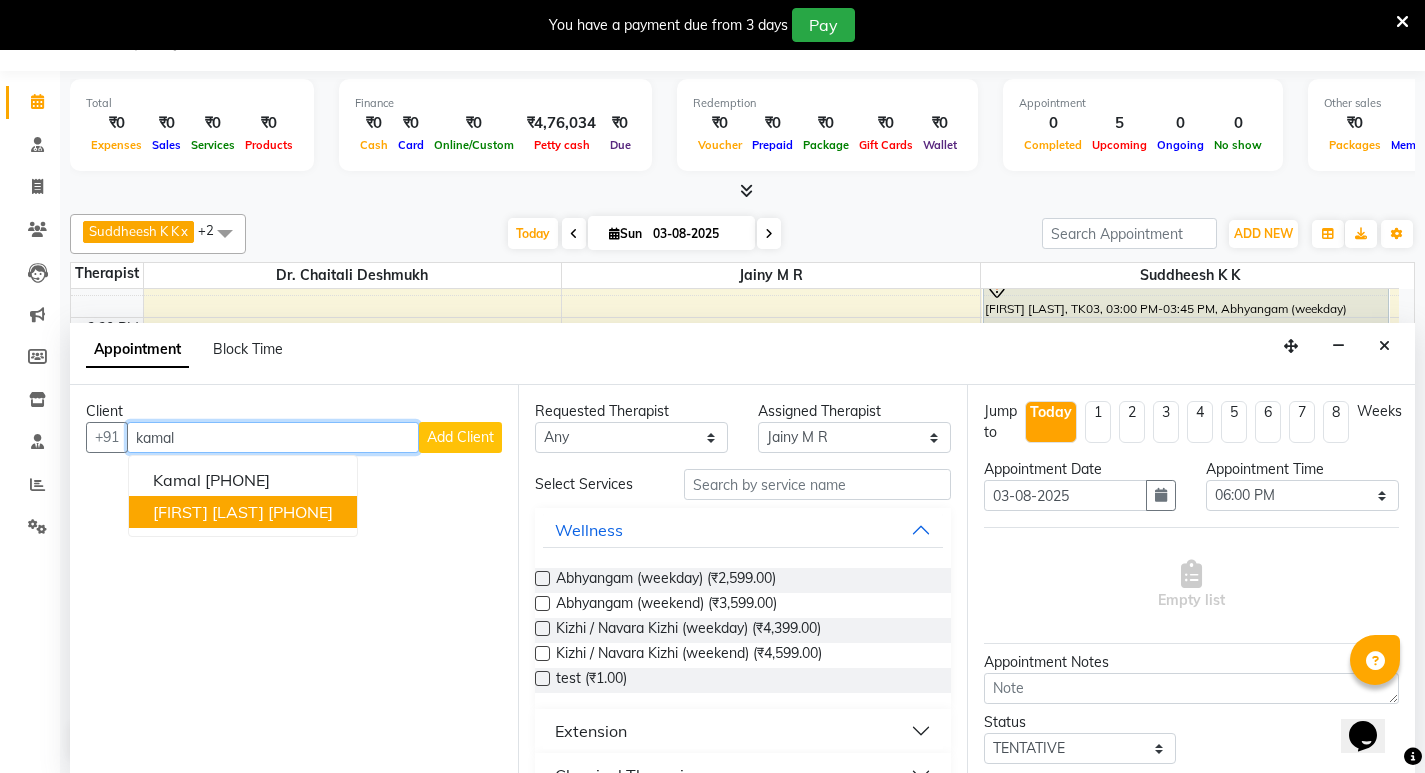 click on "[PHONE]" at bounding box center (300, 512) 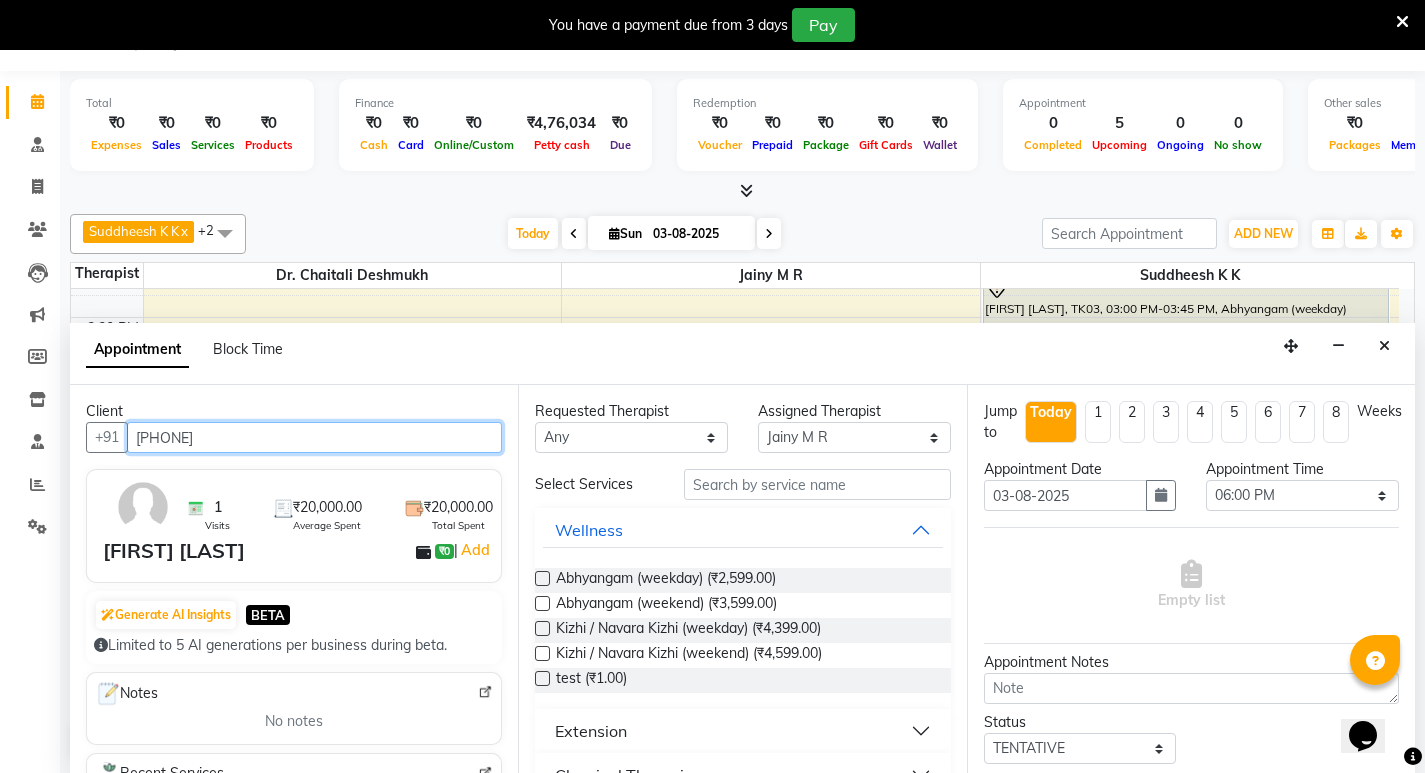 type on "[PHONE]" 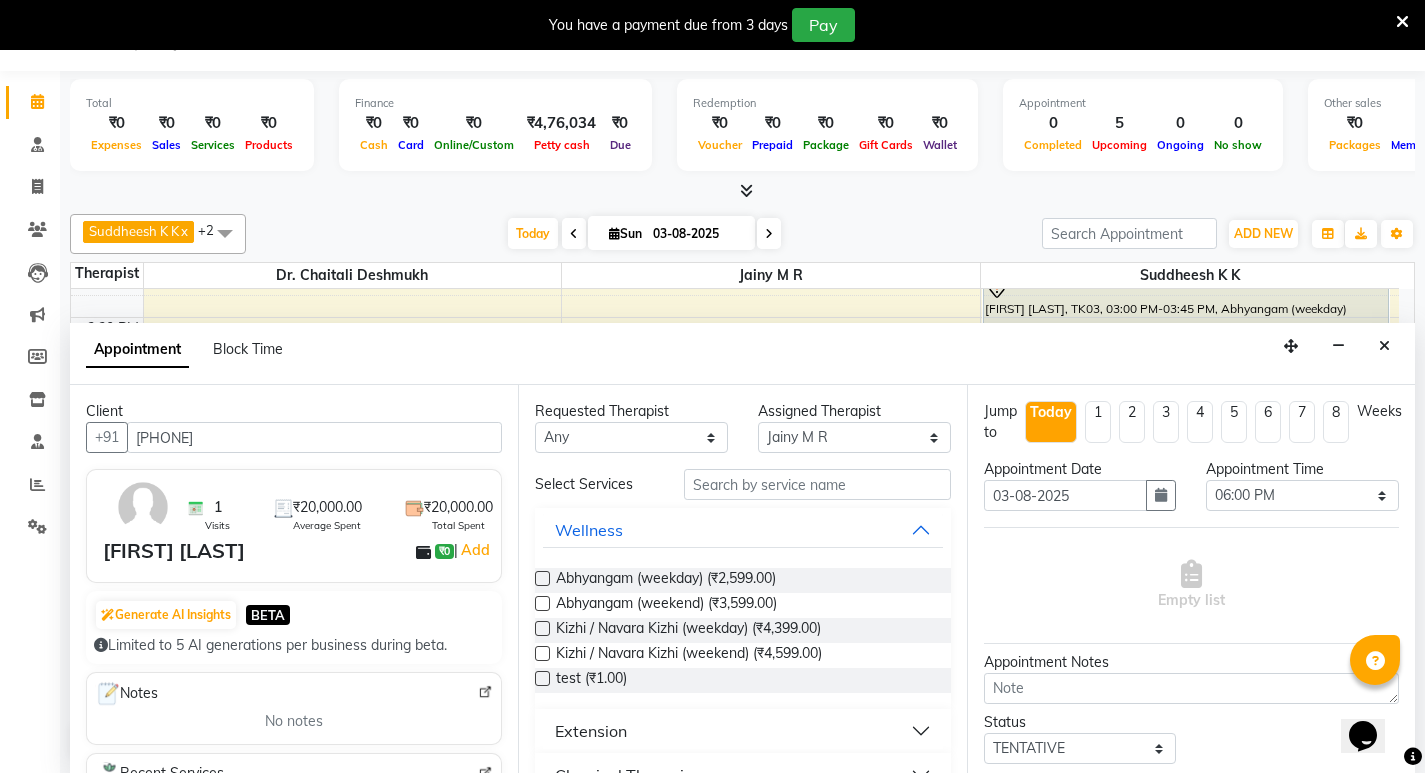 click at bounding box center (542, 578) 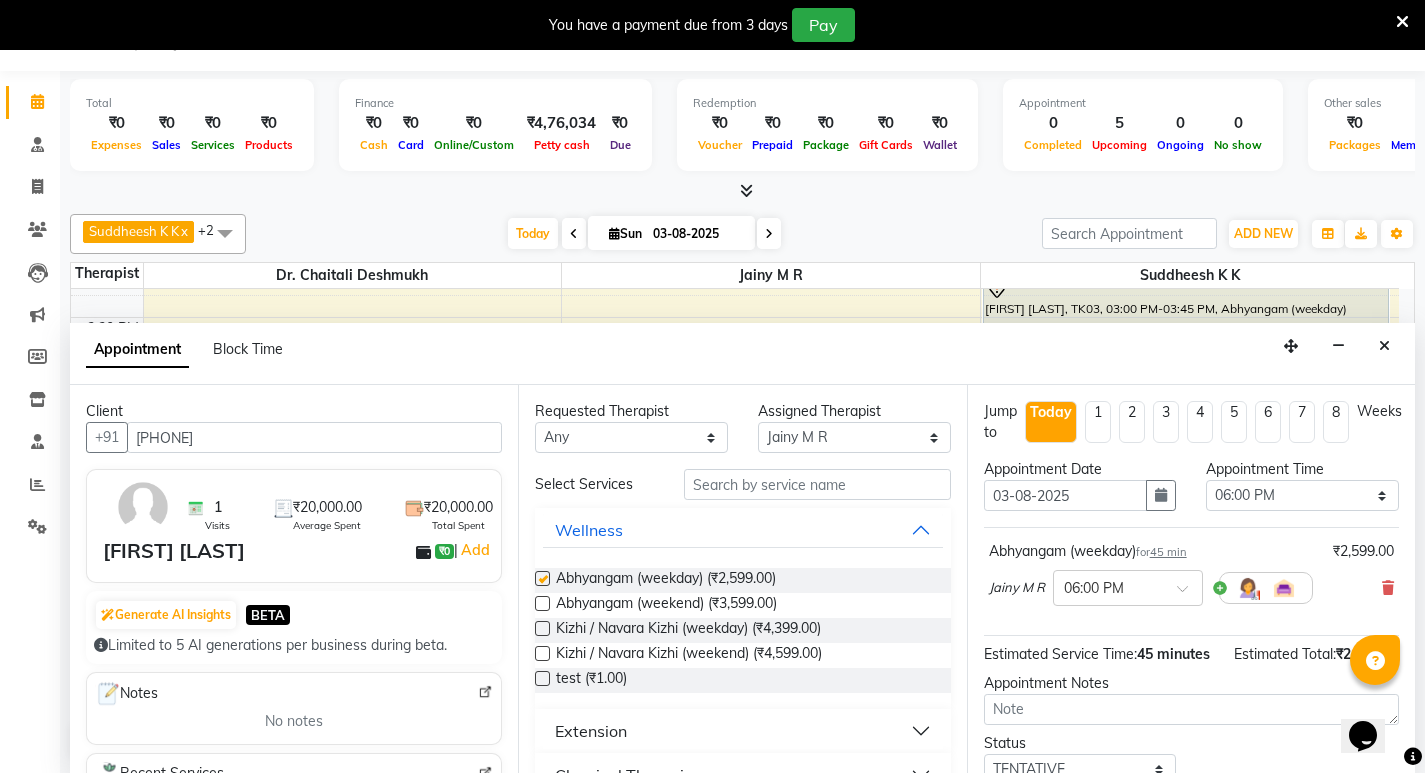 checkbox on "false" 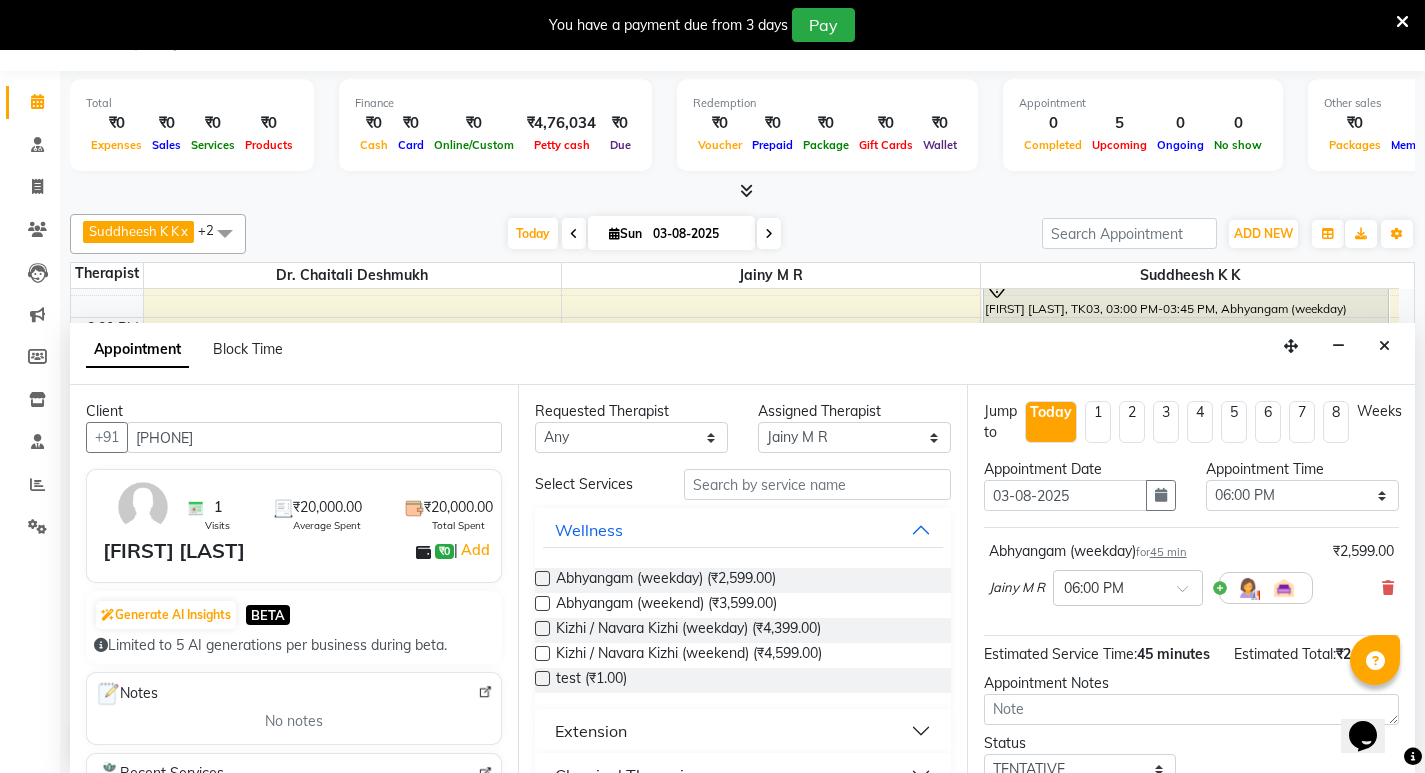 scroll, scrollTop: 159, scrollLeft: 0, axis: vertical 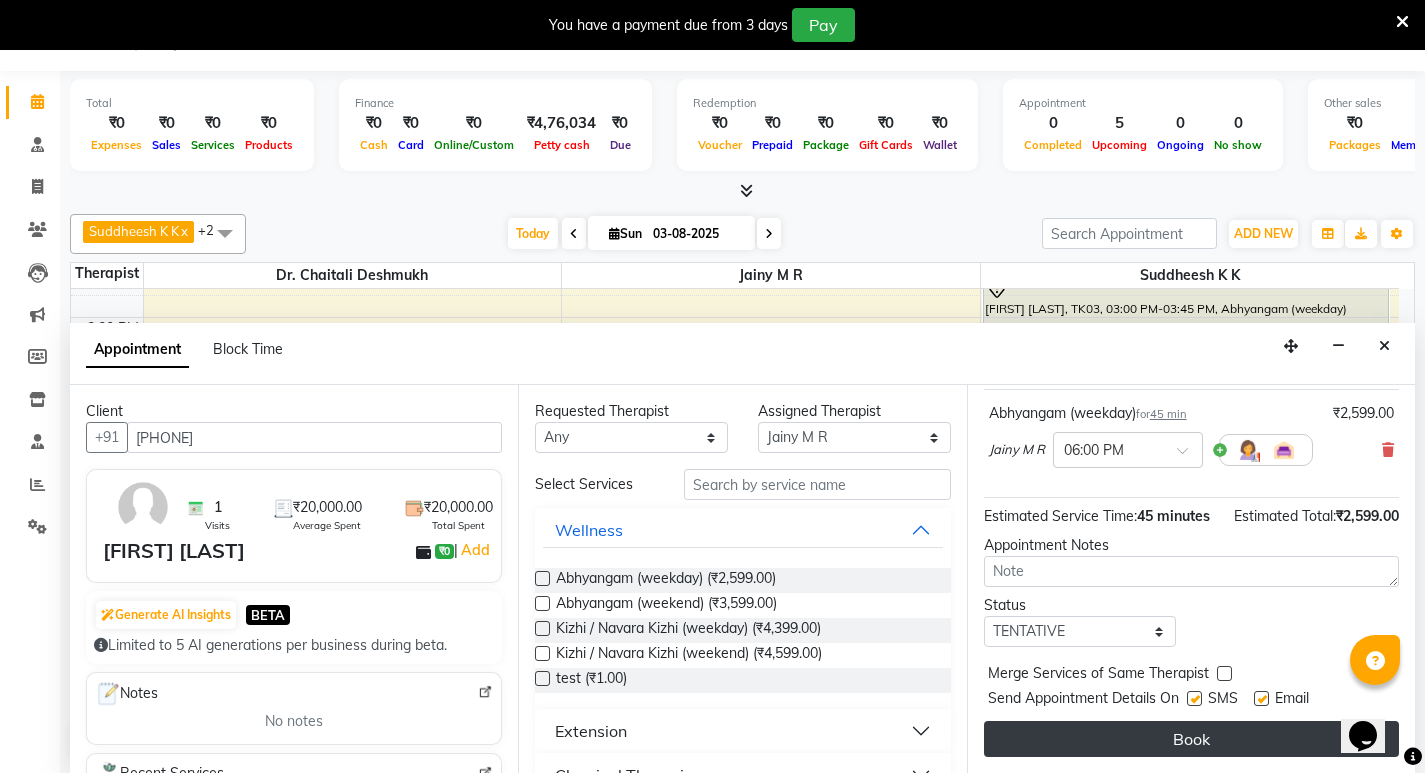 click on "Book" at bounding box center [1191, 739] 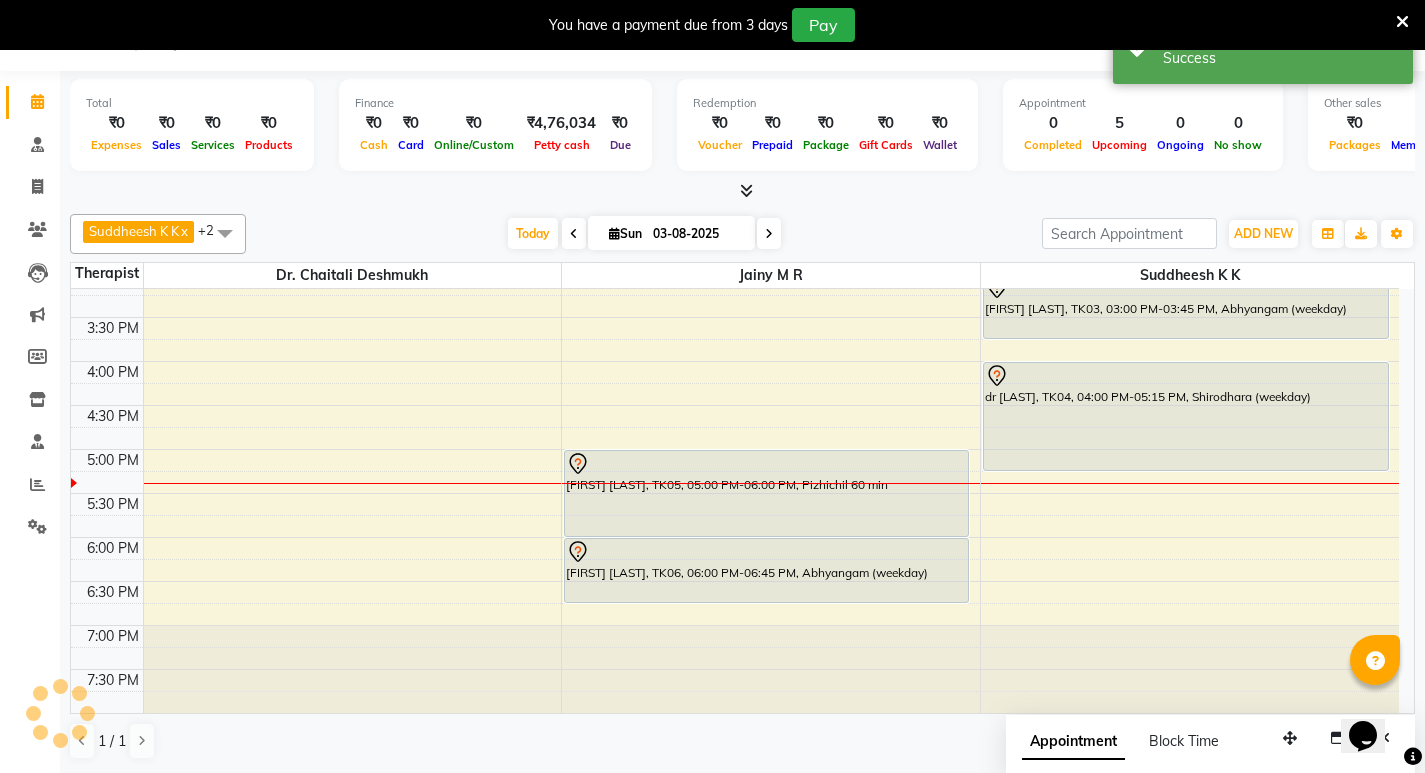 scroll, scrollTop: 0, scrollLeft: 0, axis: both 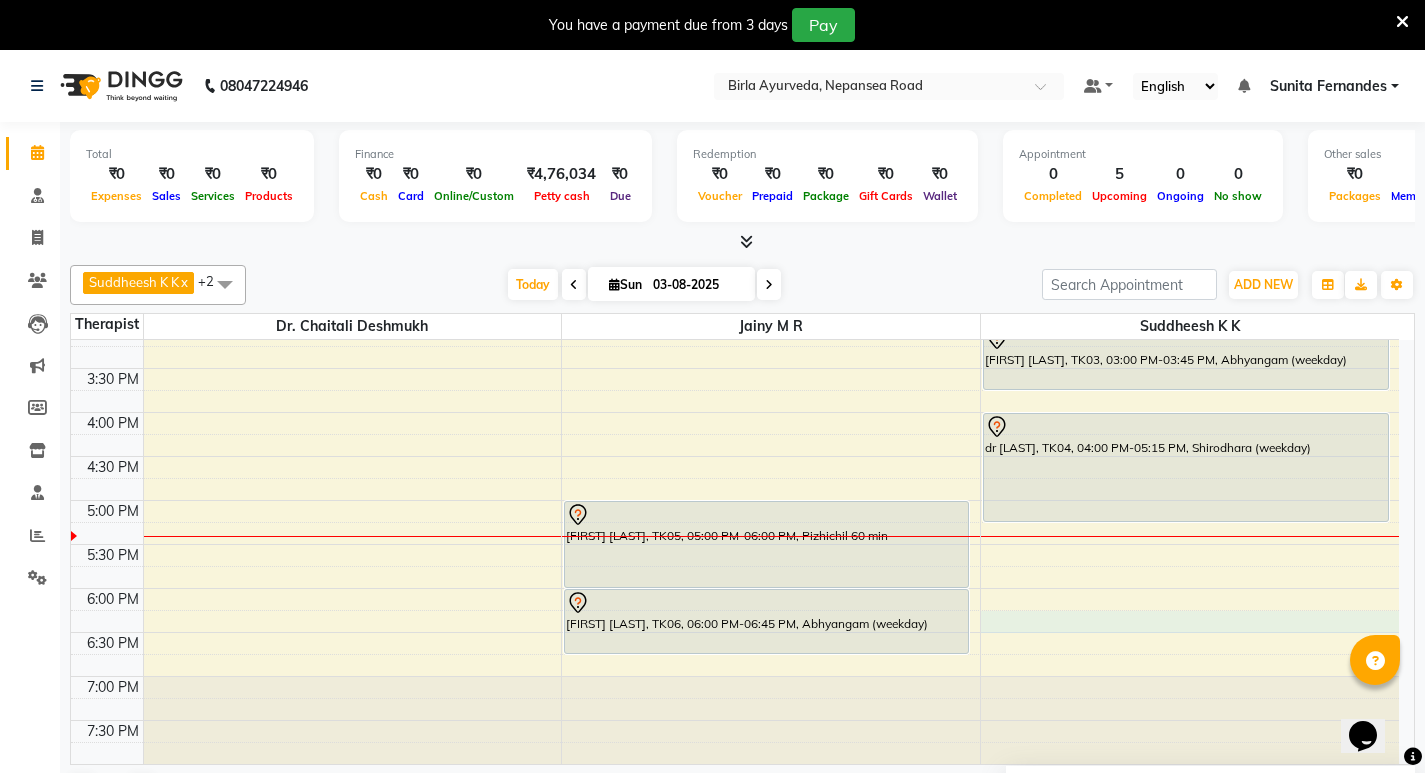 click on "8:00 AM 8:30 AM 9:00 AM 9:30 AM 10:00 AM 10:30 AM 11:00 AM 11:30 AM 12:00 PM 12:30 PM 1:00 PM 1:30 PM 2:00 PM 2:30 PM 3:00 PM 3:30 PM 4:00 PM 4:30 PM 5:00 PM 5:30 PM 6:00 PM 6:30 PM 7:00 PM 7:30 PM             [FIRST] [LAST], TK01, 11:00 AM-11:45 AM, Kashyaya Vasthy             [FIRST] [LAST], TK05, 05:00 PM-06:00 PM, Pizhichil 60 min             [FIRST] [LAST], TK06, 06:00 PM-06:45 PM, Abhyangam  (weekday)             [FIRST] [LAST], TK02, 09:30 AM-10:15 AM, Abhyangam  (weekday)             [FIRST] [LAST], TK03, 03:00 PM-03:45 PM, Abhyangam  (weekday)             dr [LAST], TK04, 04:00 PM-05:15 PM, Shirodhara (weekday)" at bounding box center [735, 236] 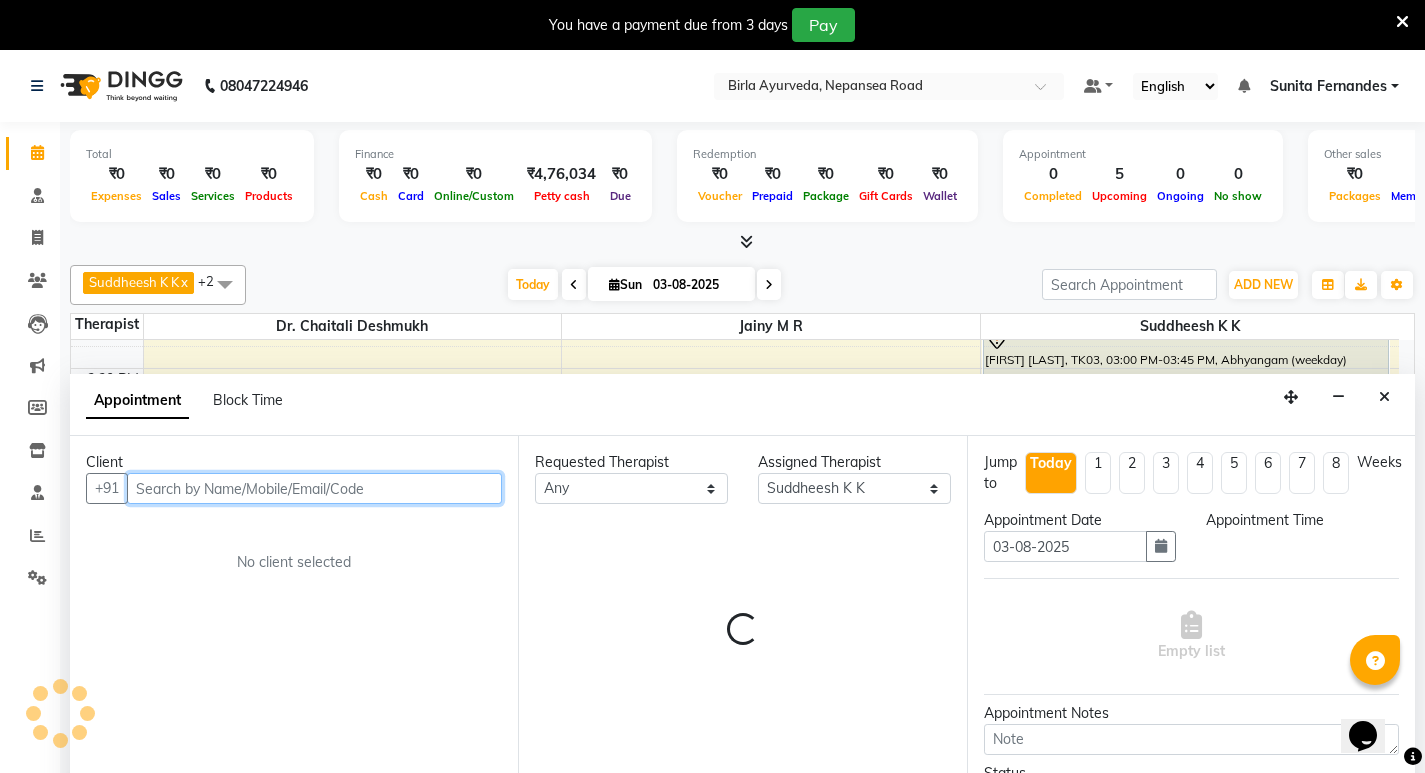 select on "1095" 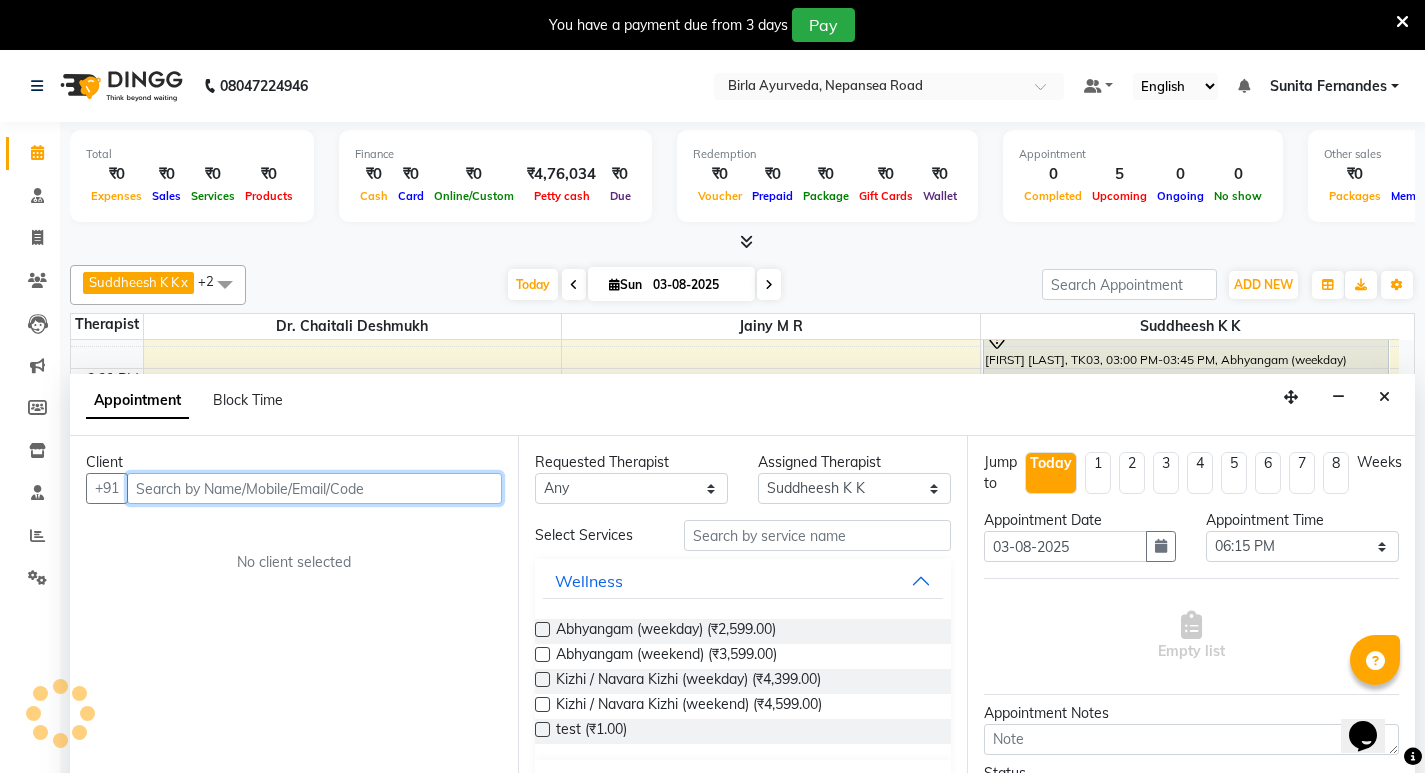 scroll, scrollTop: 51, scrollLeft: 0, axis: vertical 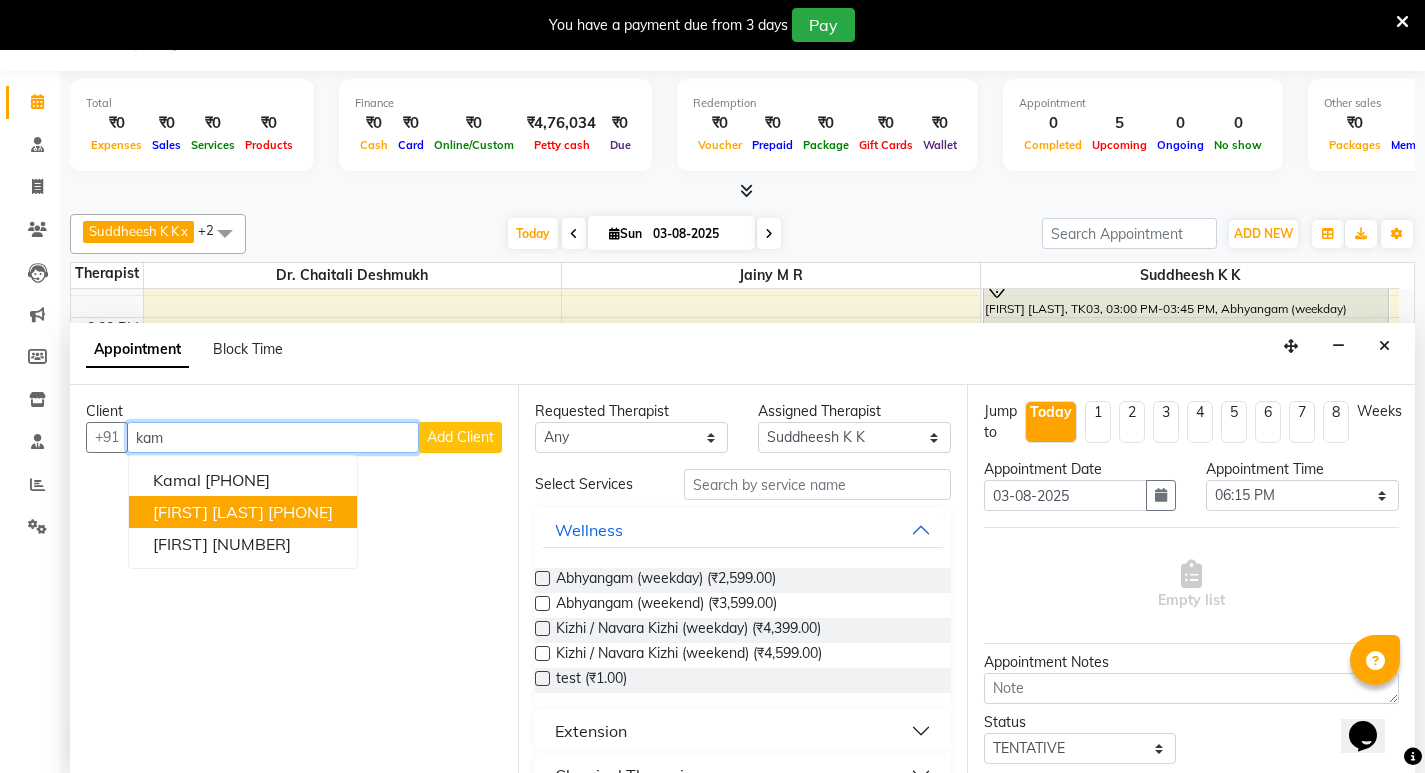 click on "[PHONE]" at bounding box center [300, 512] 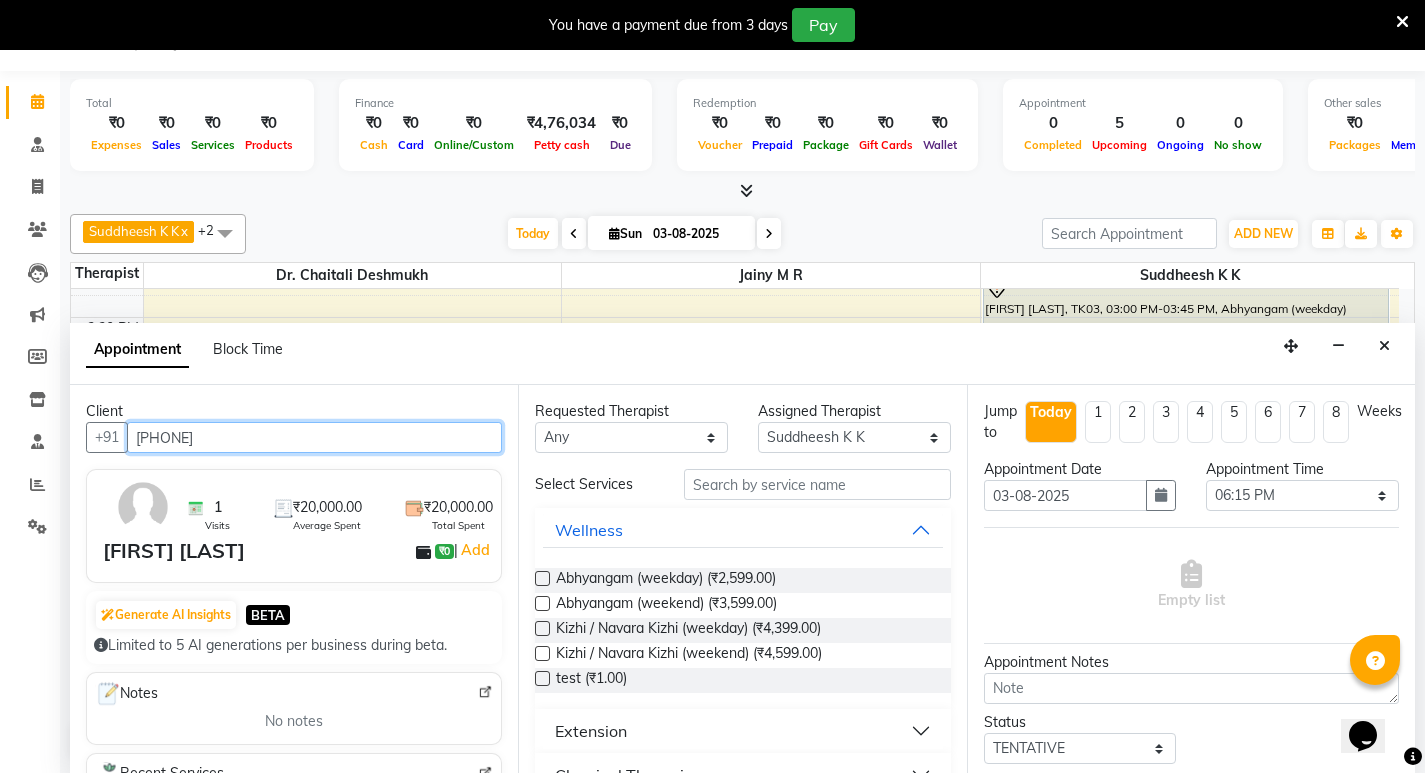 type on "[PHONE]" 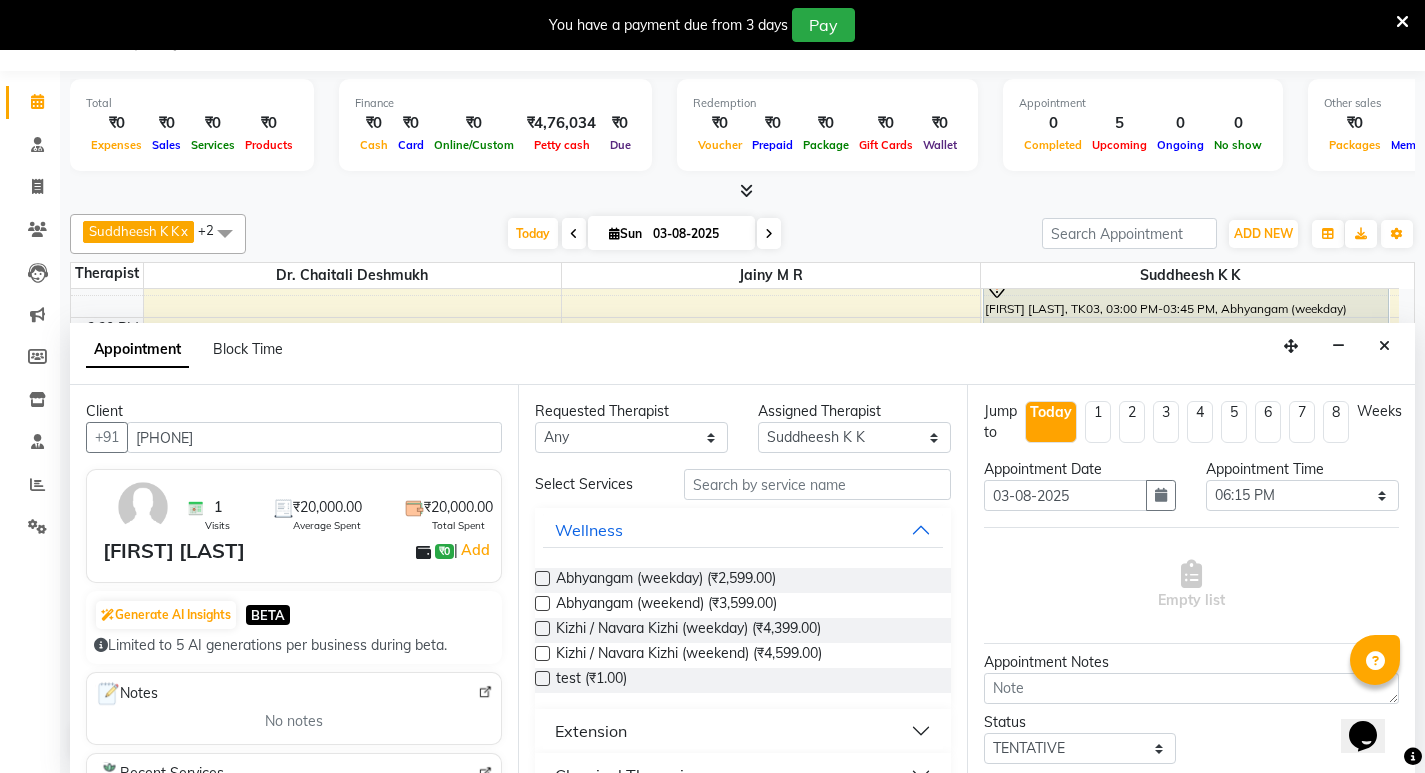 click at bounding box center (542, 578) 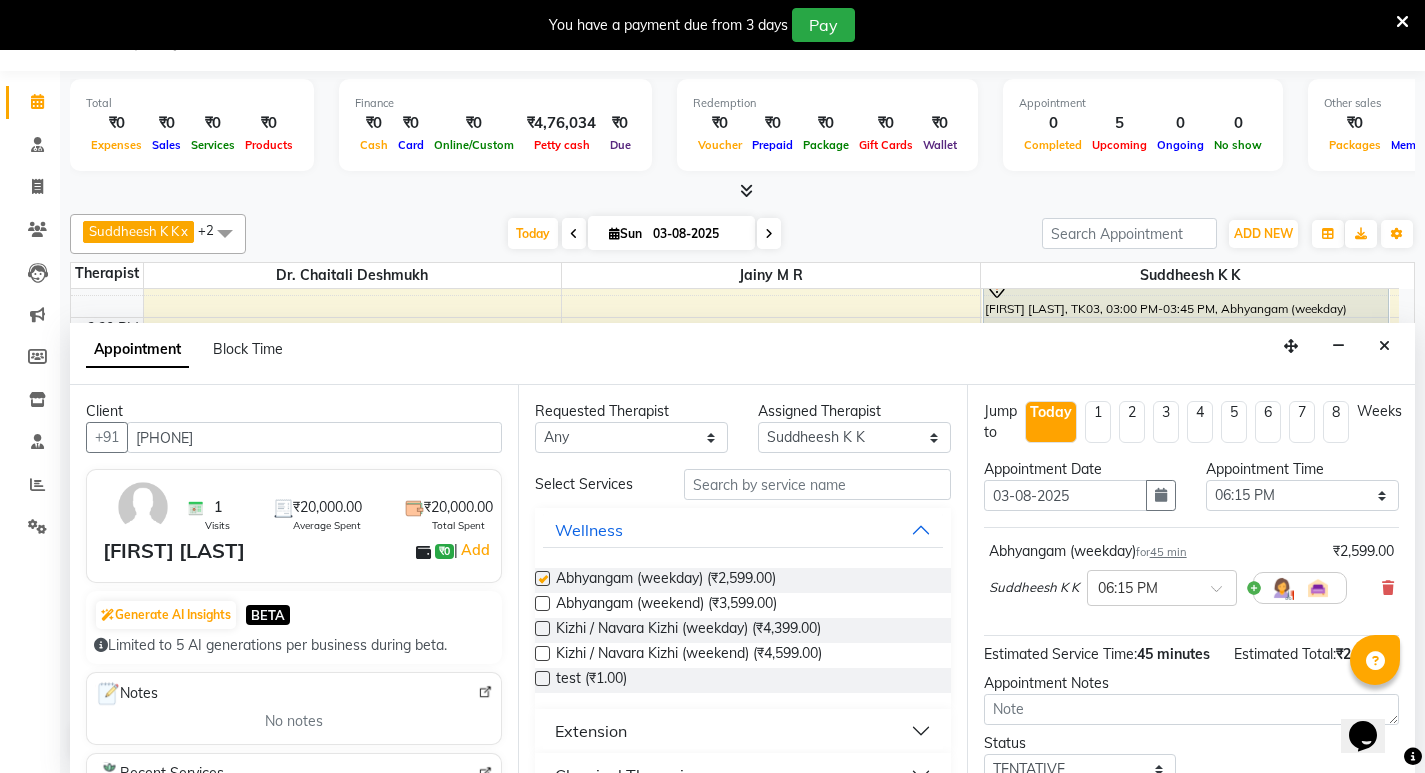 checkbox on "false" 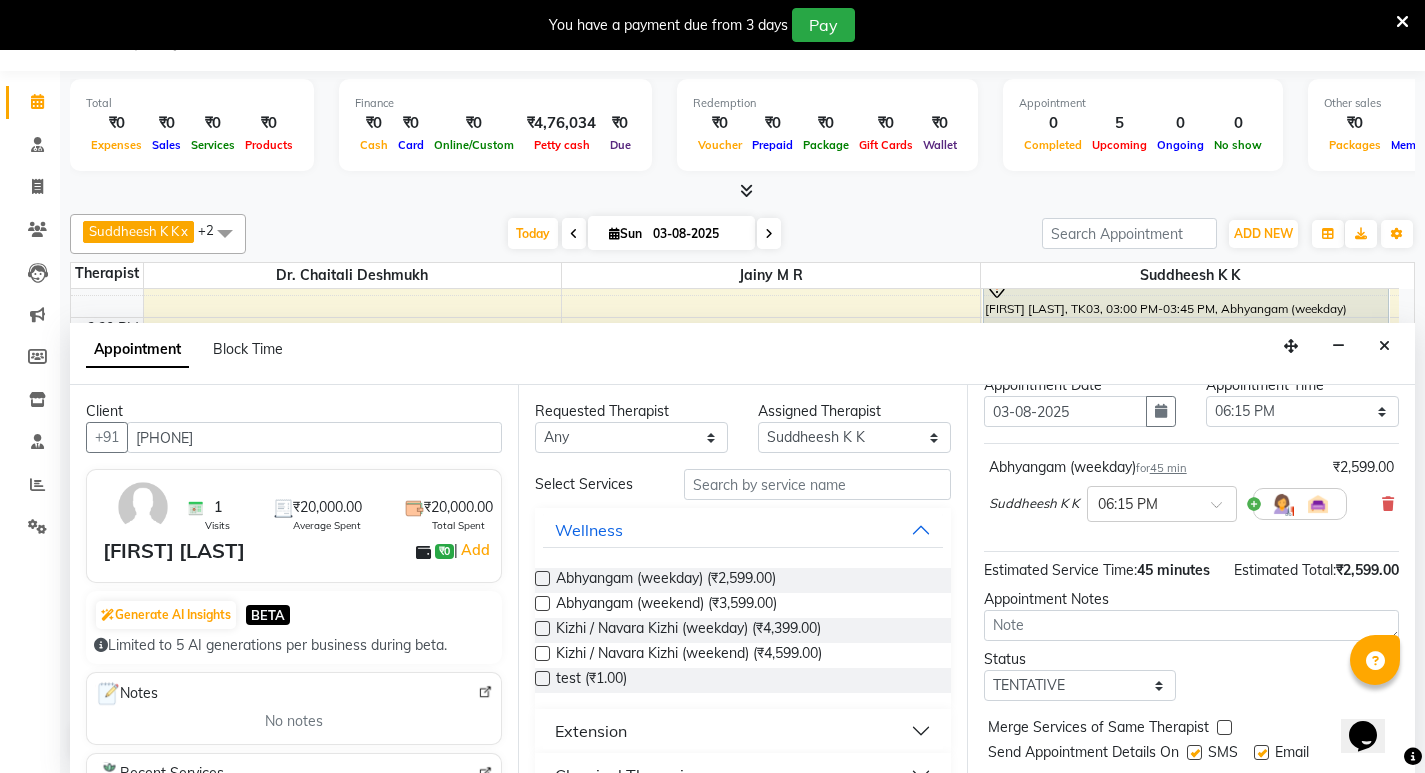 scroll, scrollTop: 159, scrollLeft: 0, axis: vertical 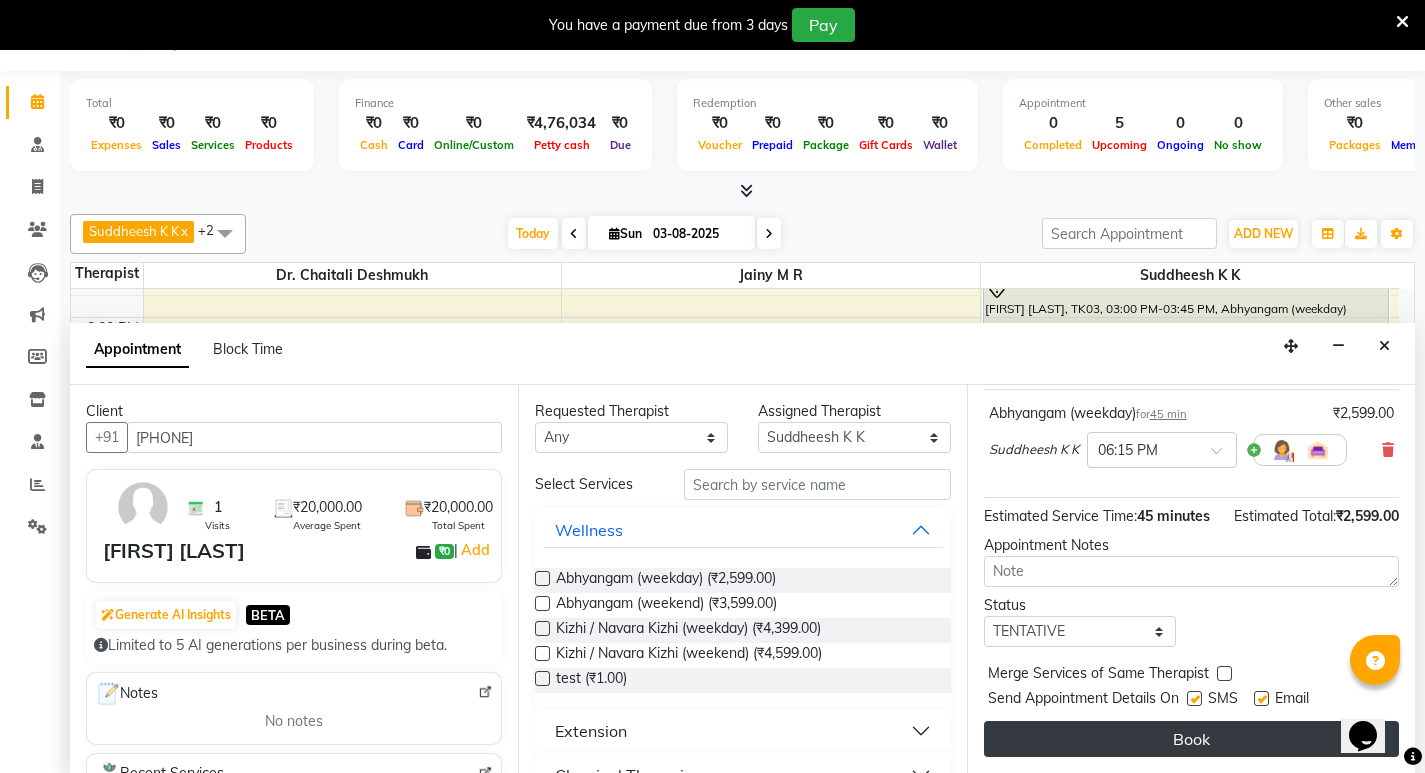 click on "Book" at bounding box center [1191, 739] 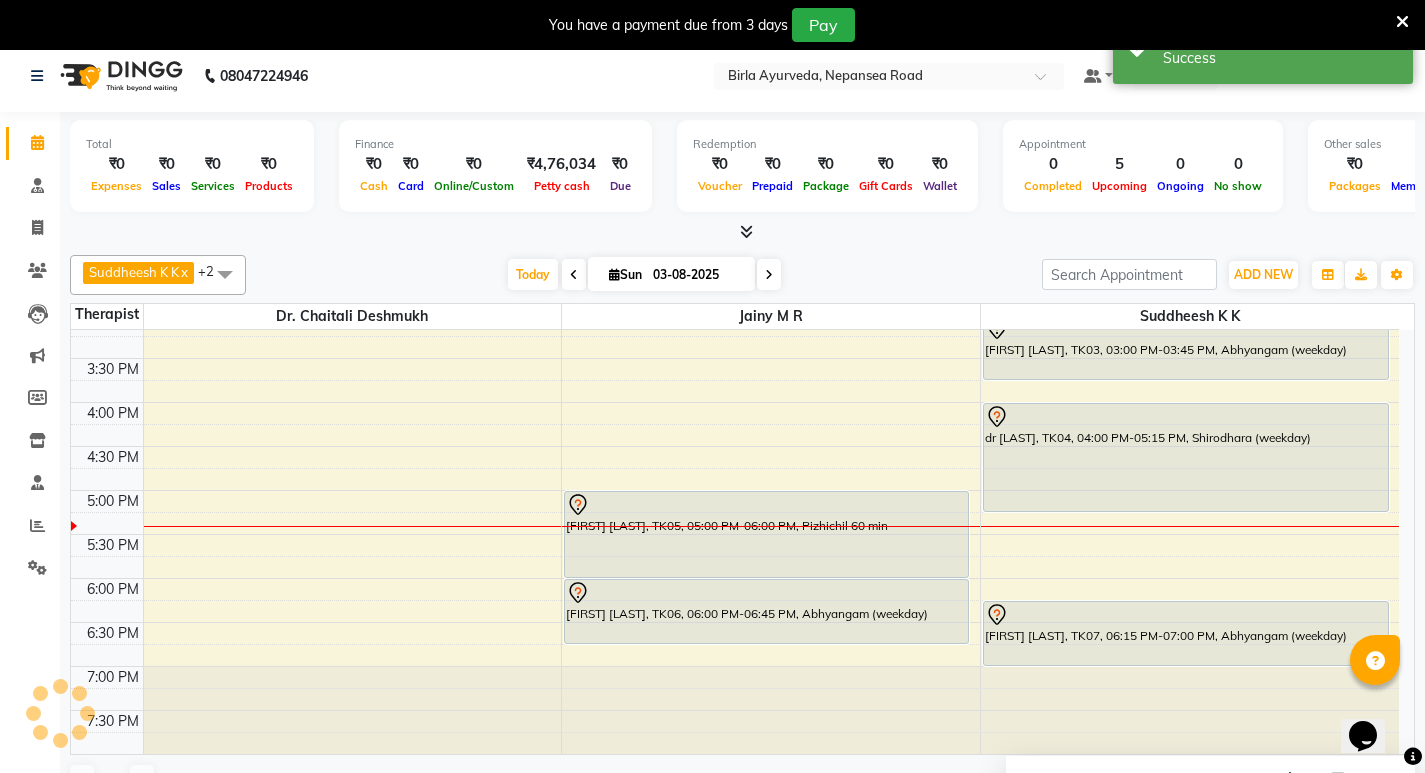 scroll, scrollTop: 0, scrollLeft: 0, axis: both 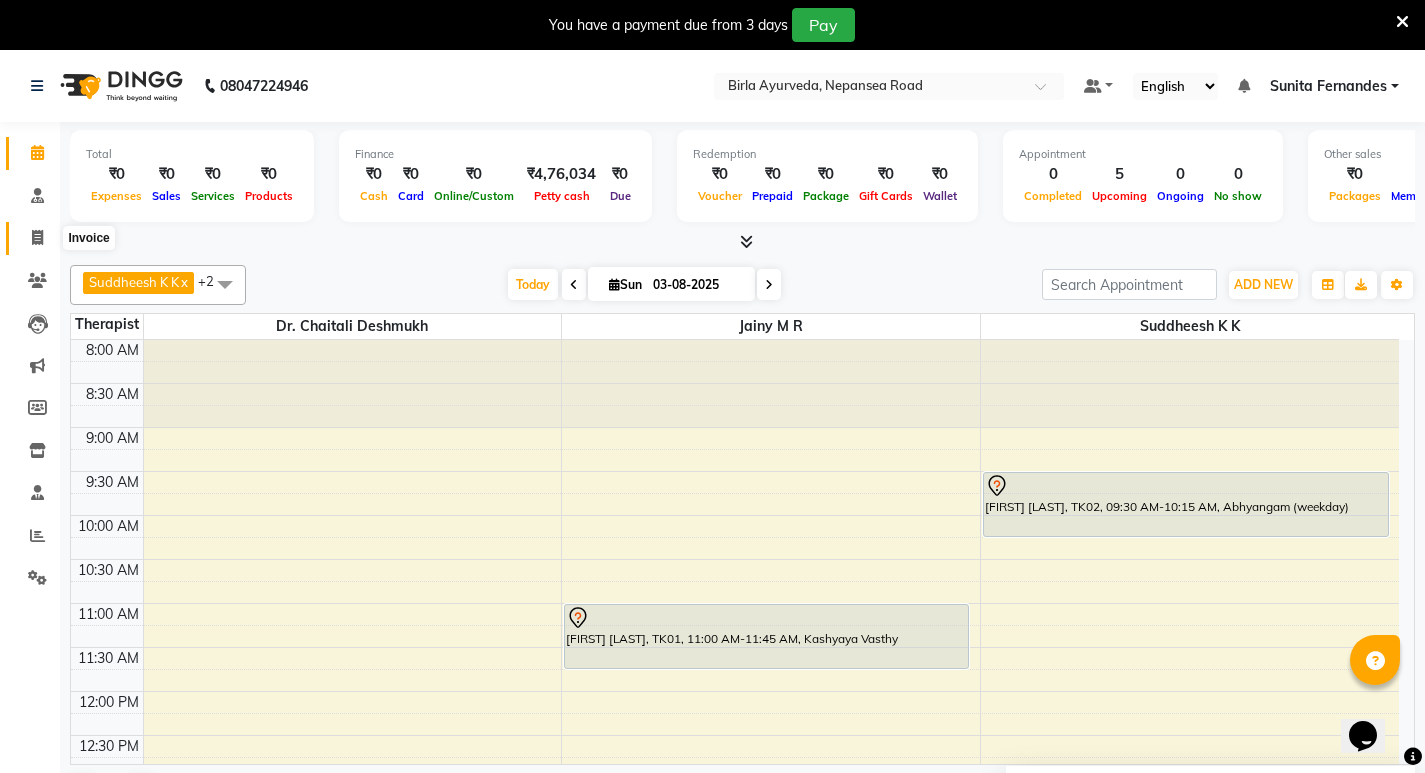 click 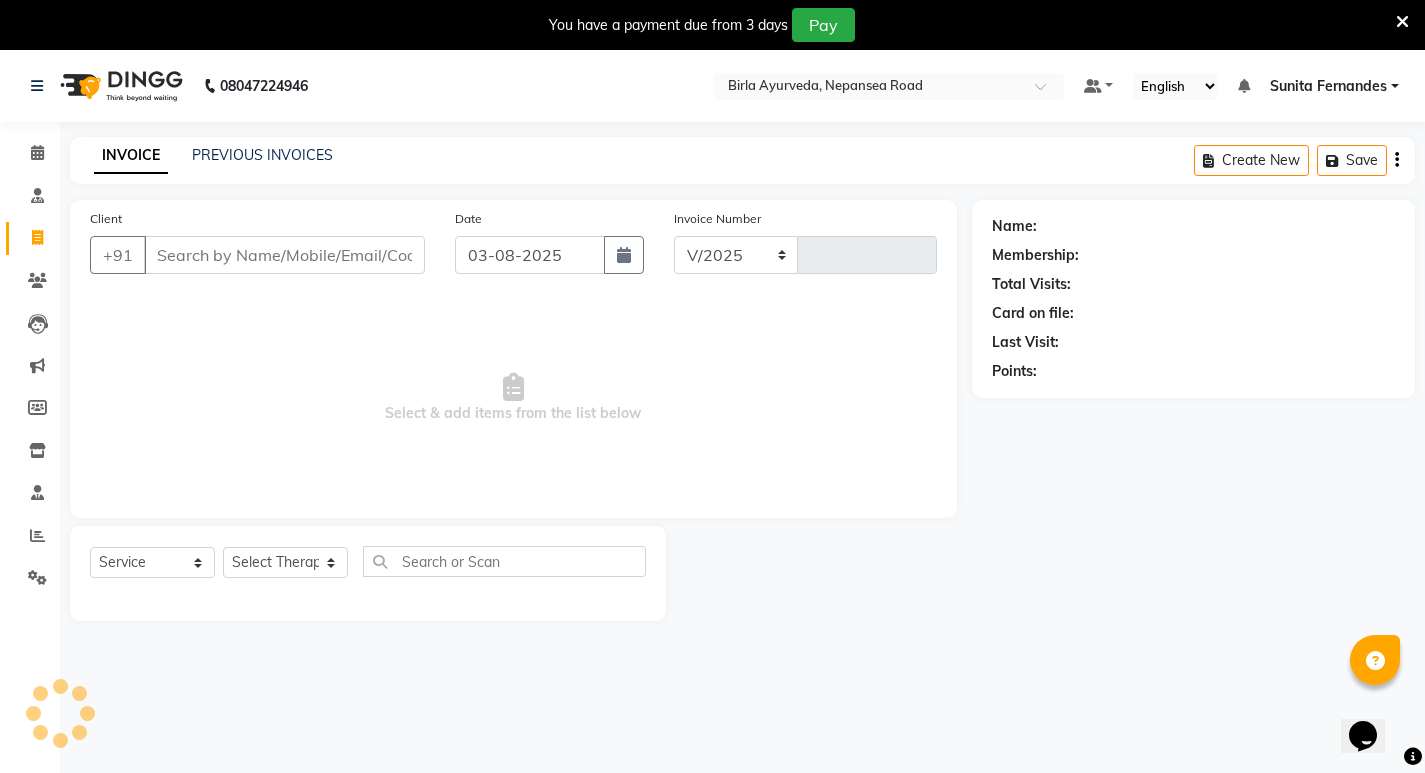 select on "6820" 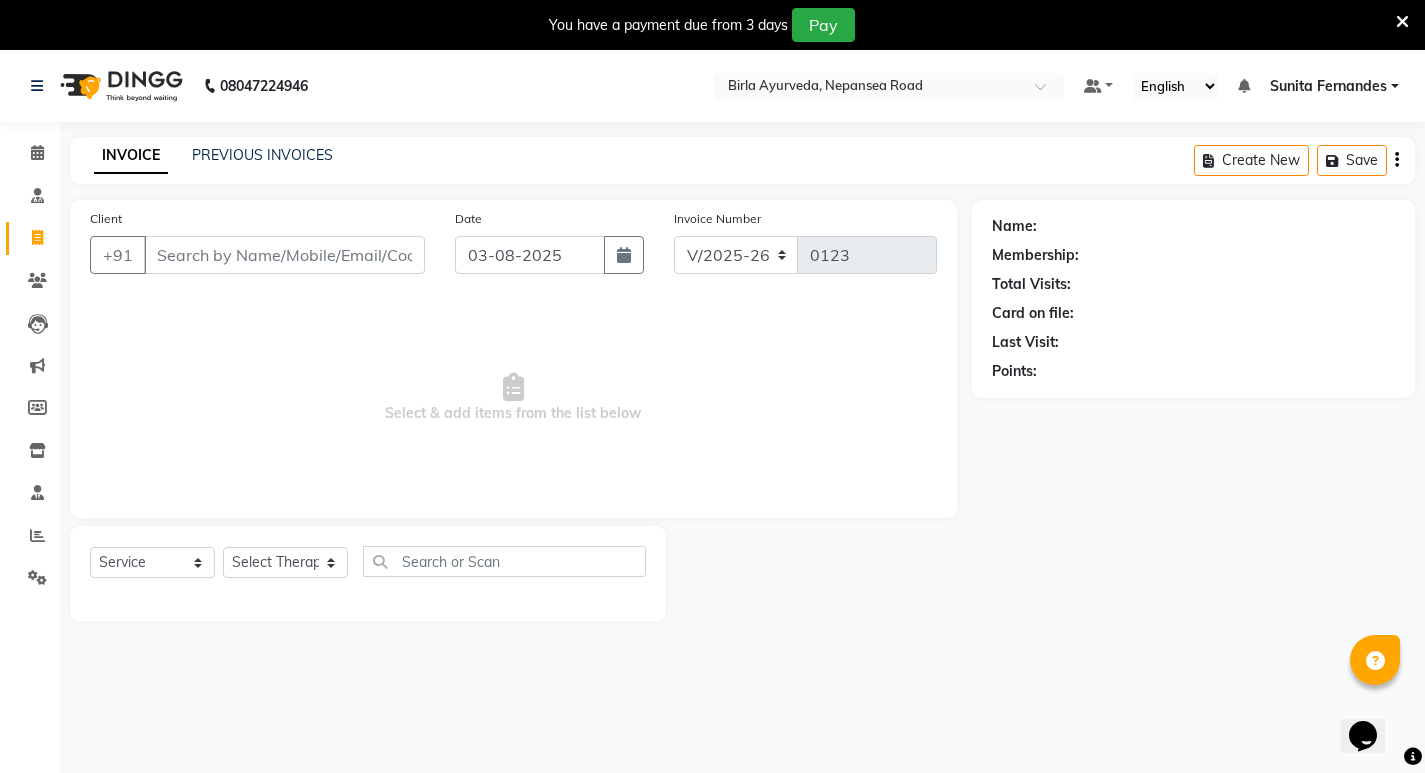 click on "Client" at bounding box center [284, 255] 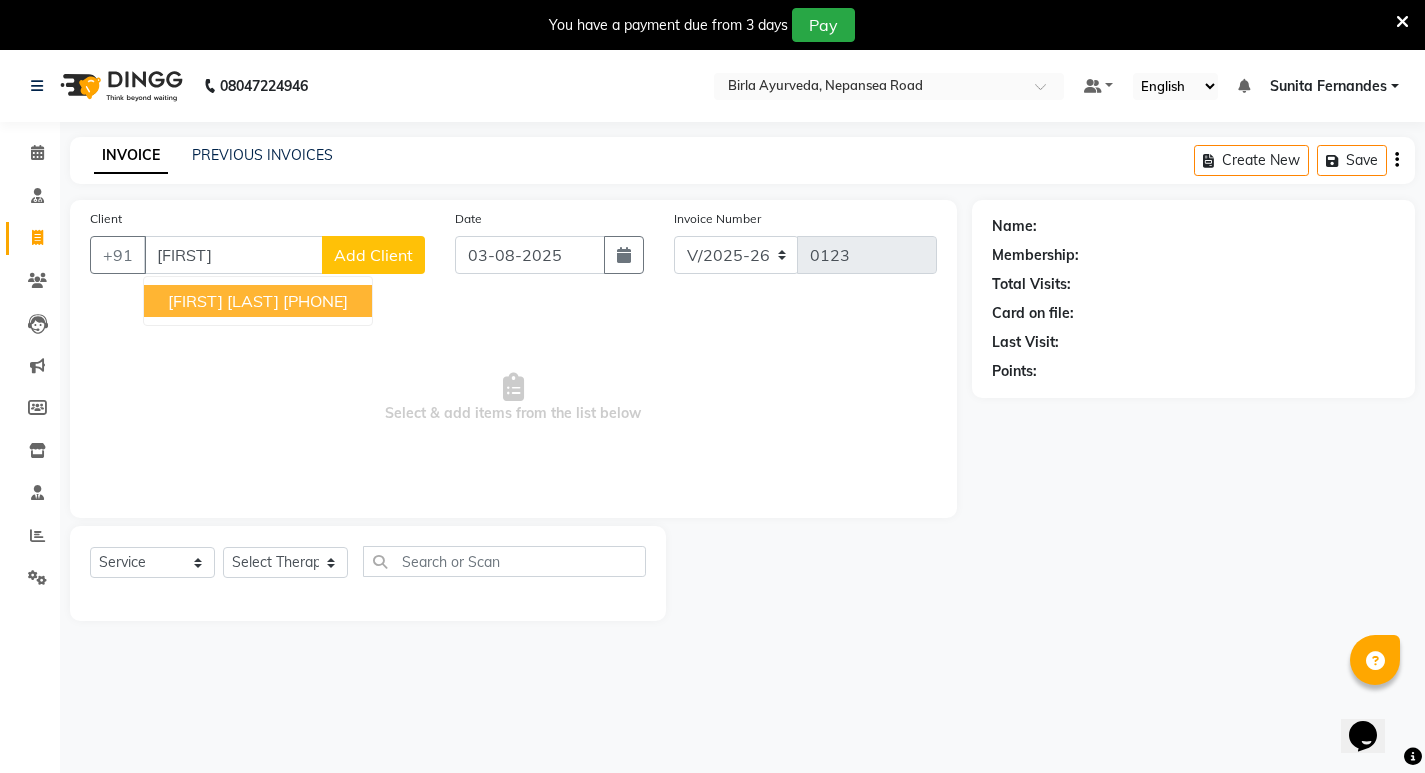 click on "[PHONE]" at bounding box center [315, 301] 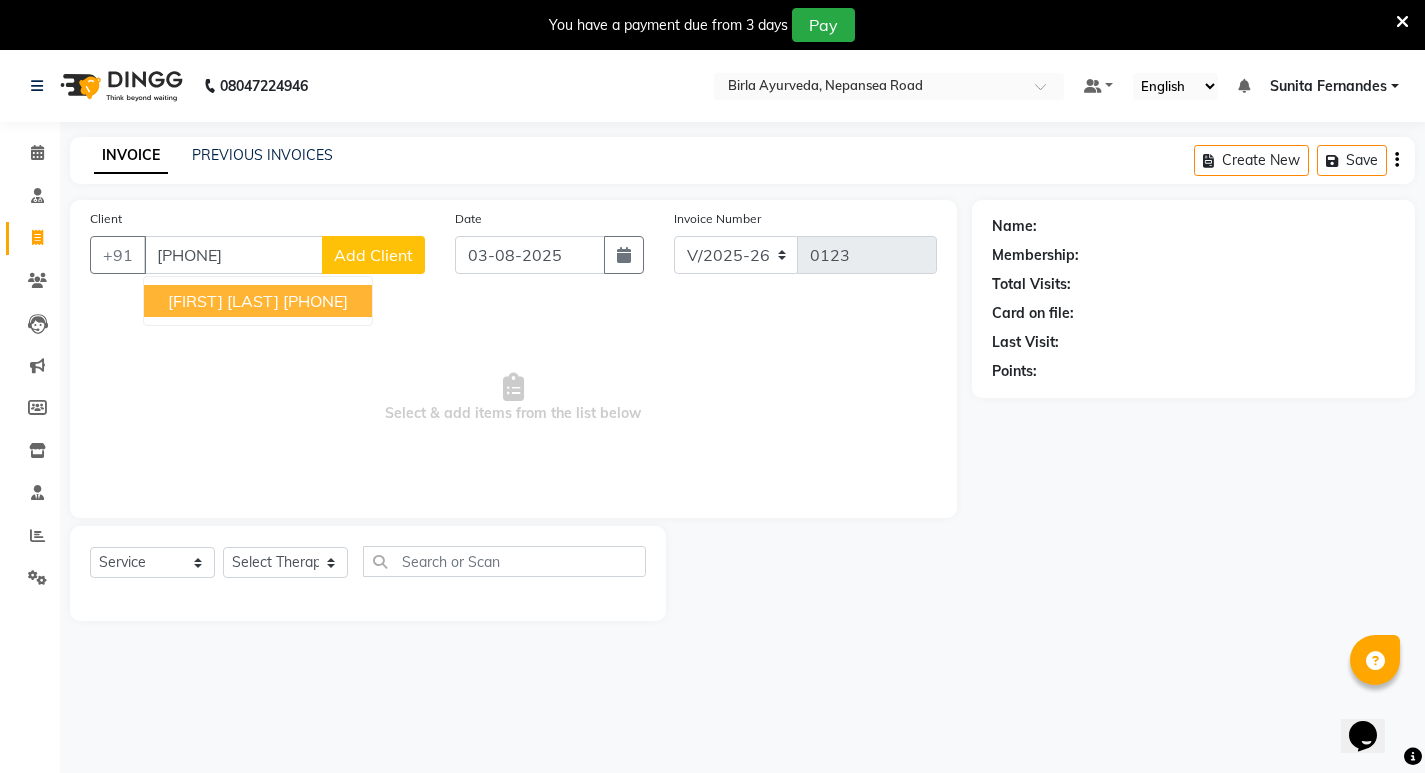 type on "[PHONE]" 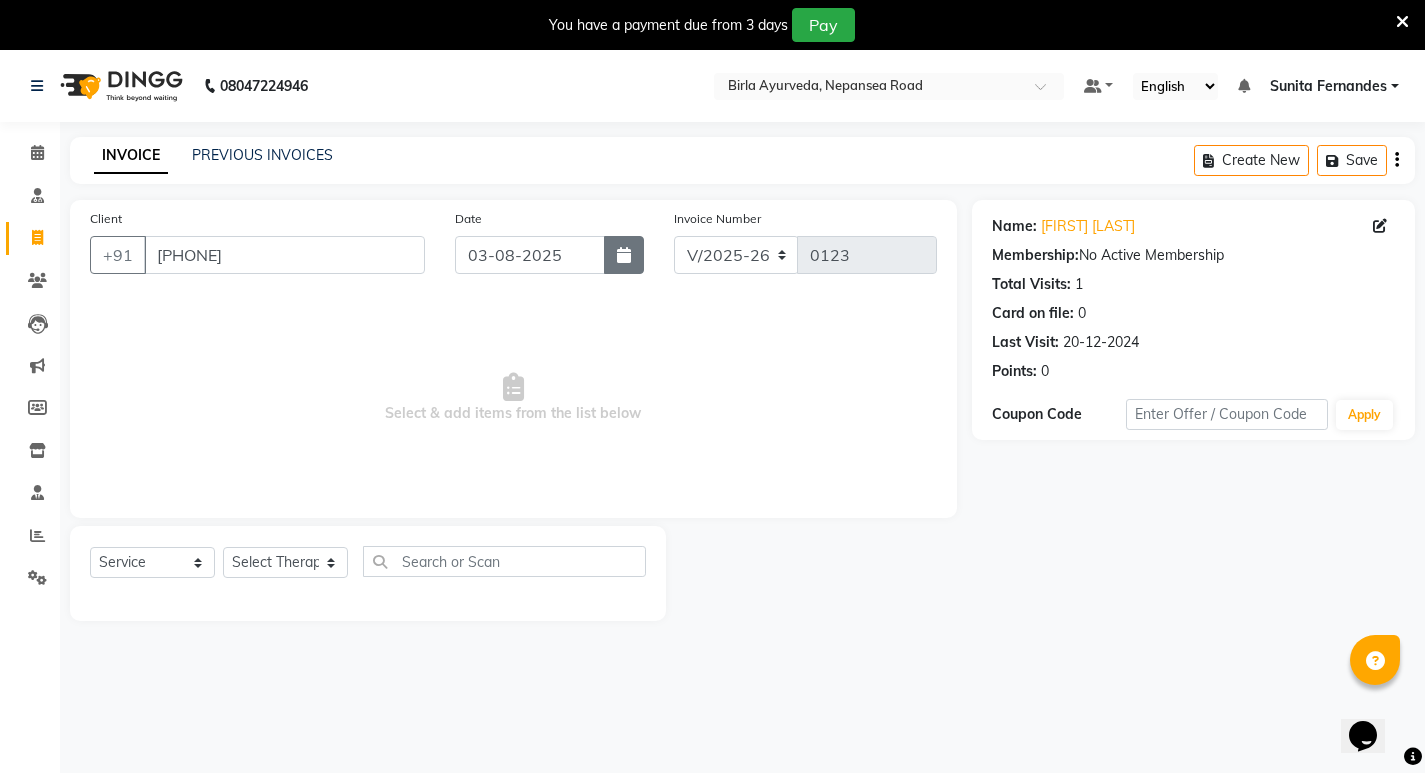 click 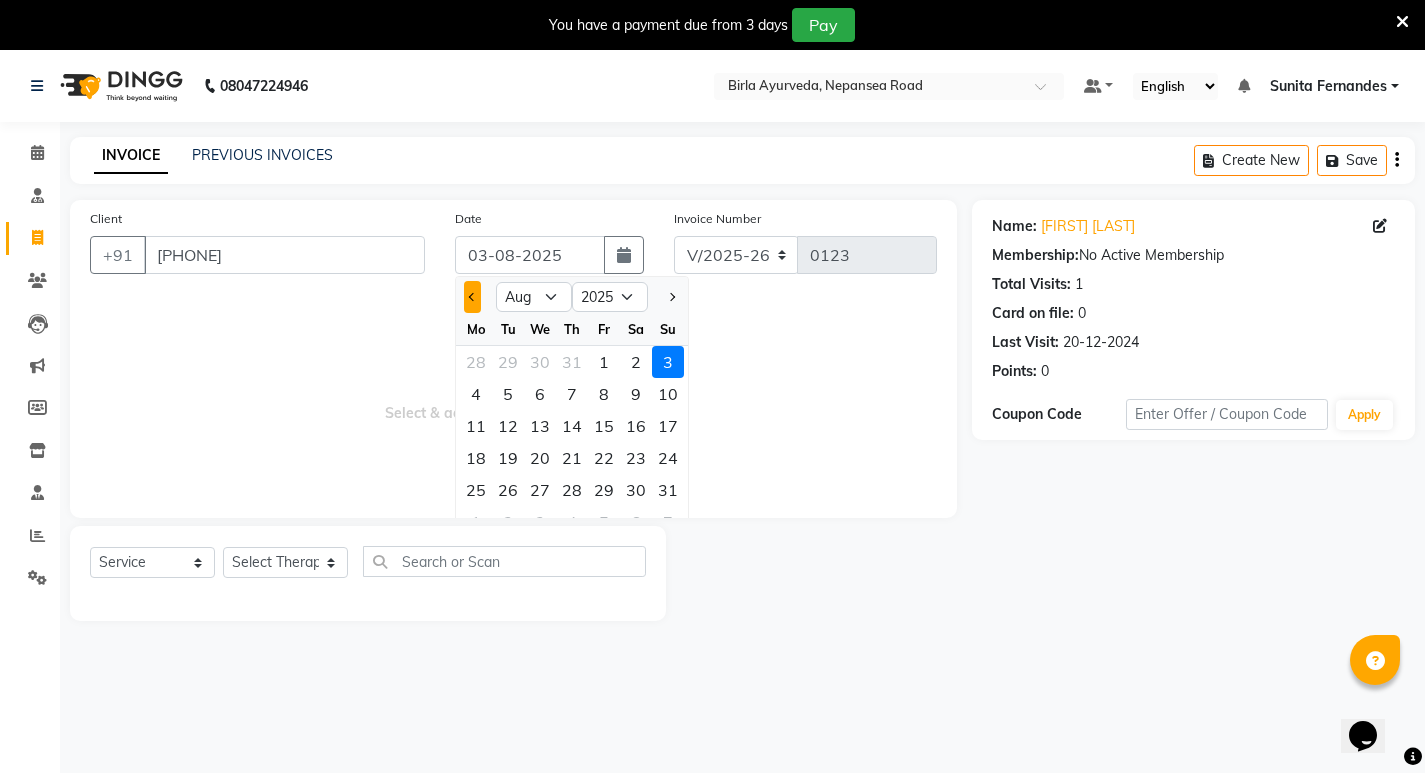 click 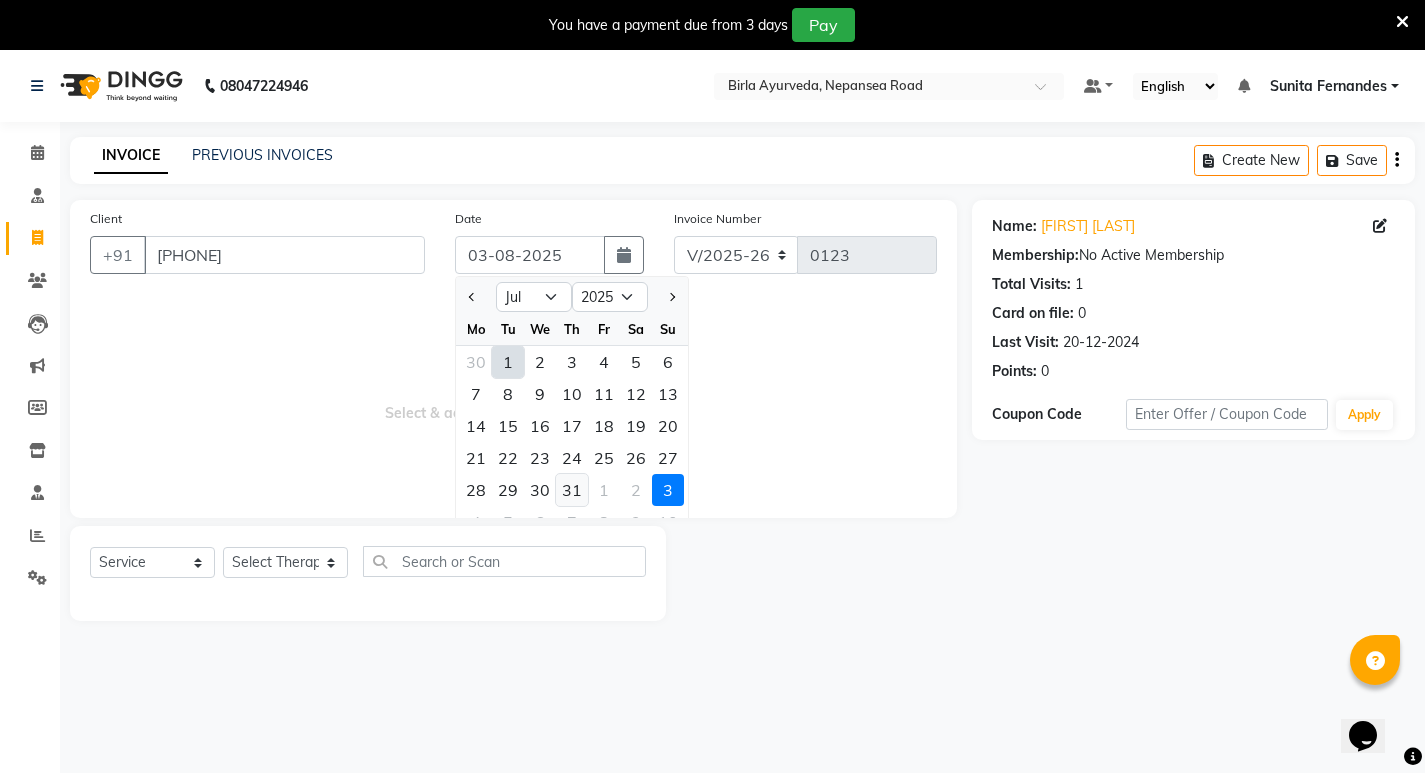 click on "31" 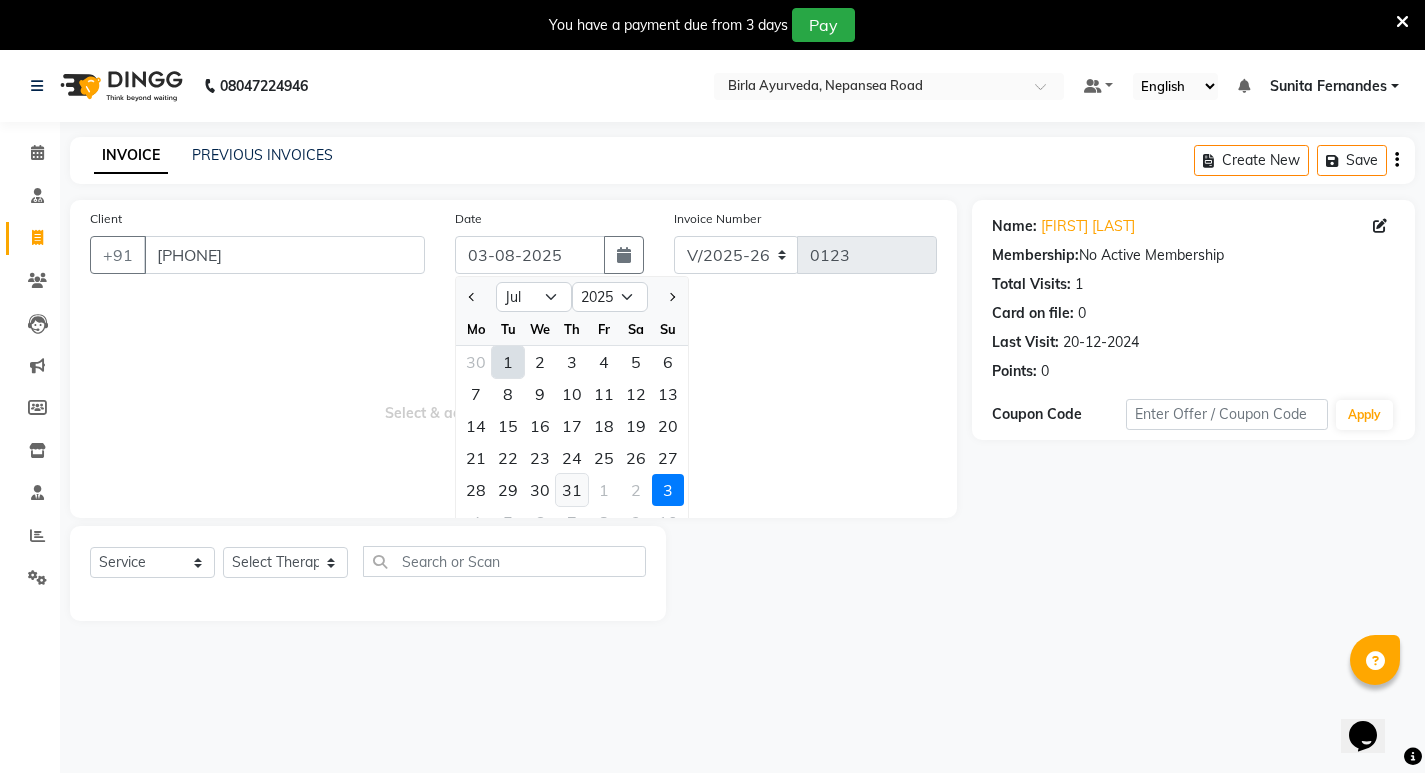type on "31-07-2025" 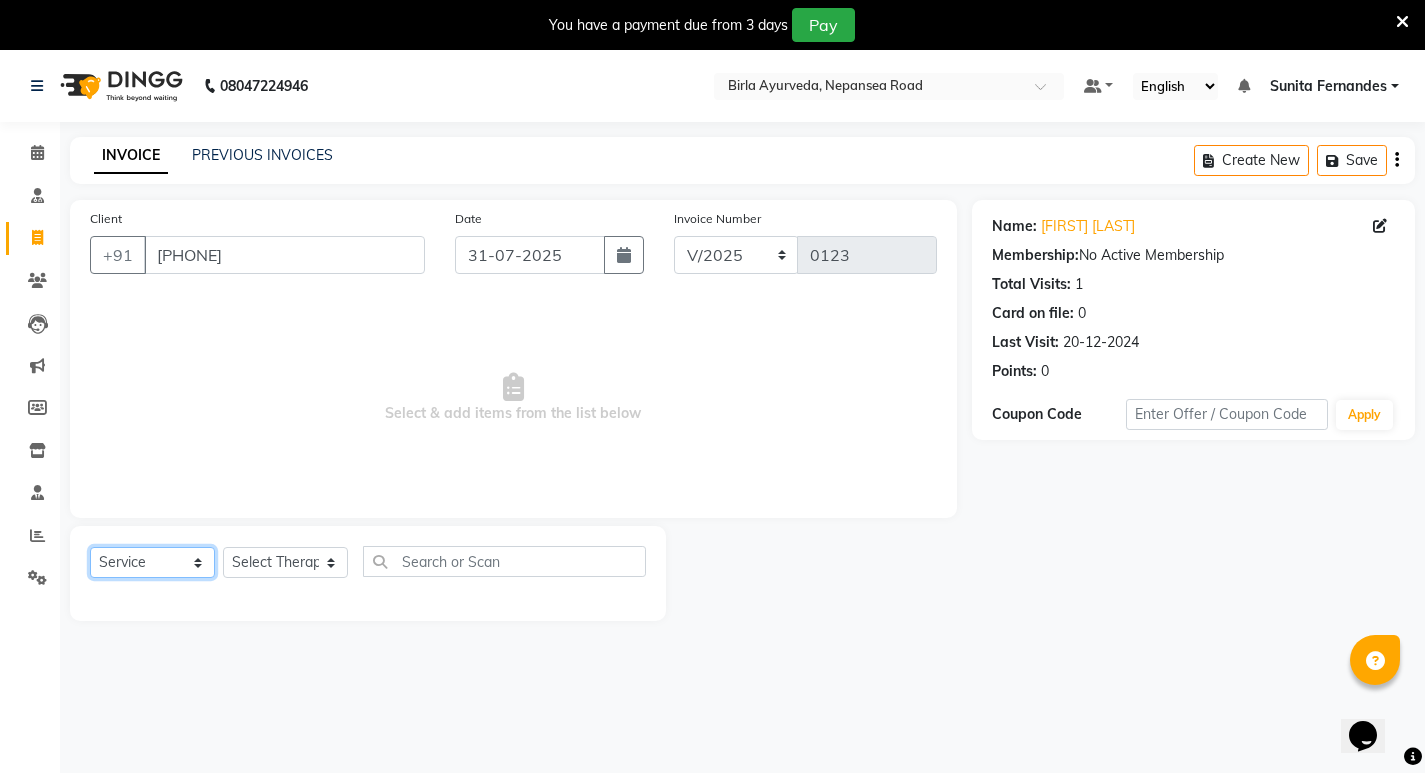 click on "Select  Service  Product  Membership  Package Voucher Prepaid Gift Card" 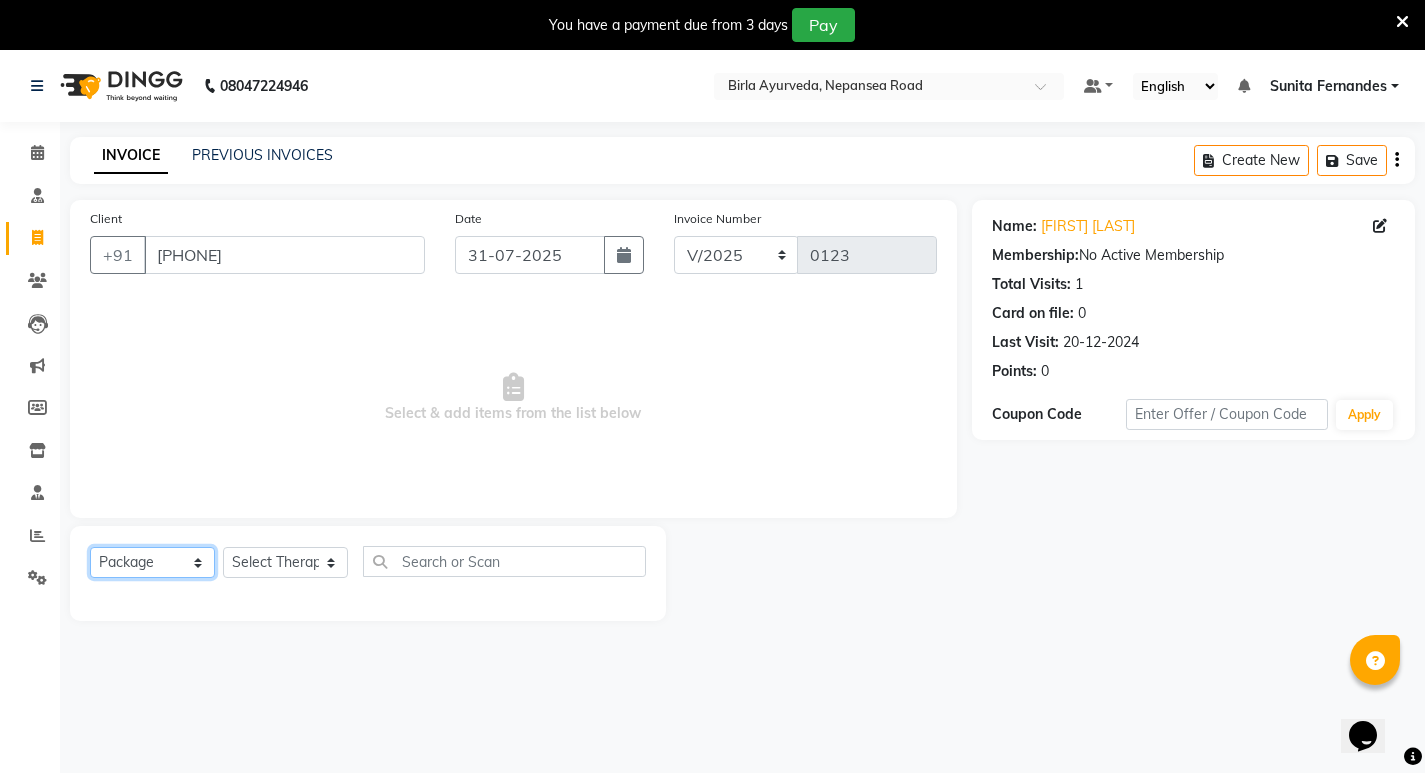 click on "Select  Service  Product  Membership  Package Voucher Prepaid Gift Card" 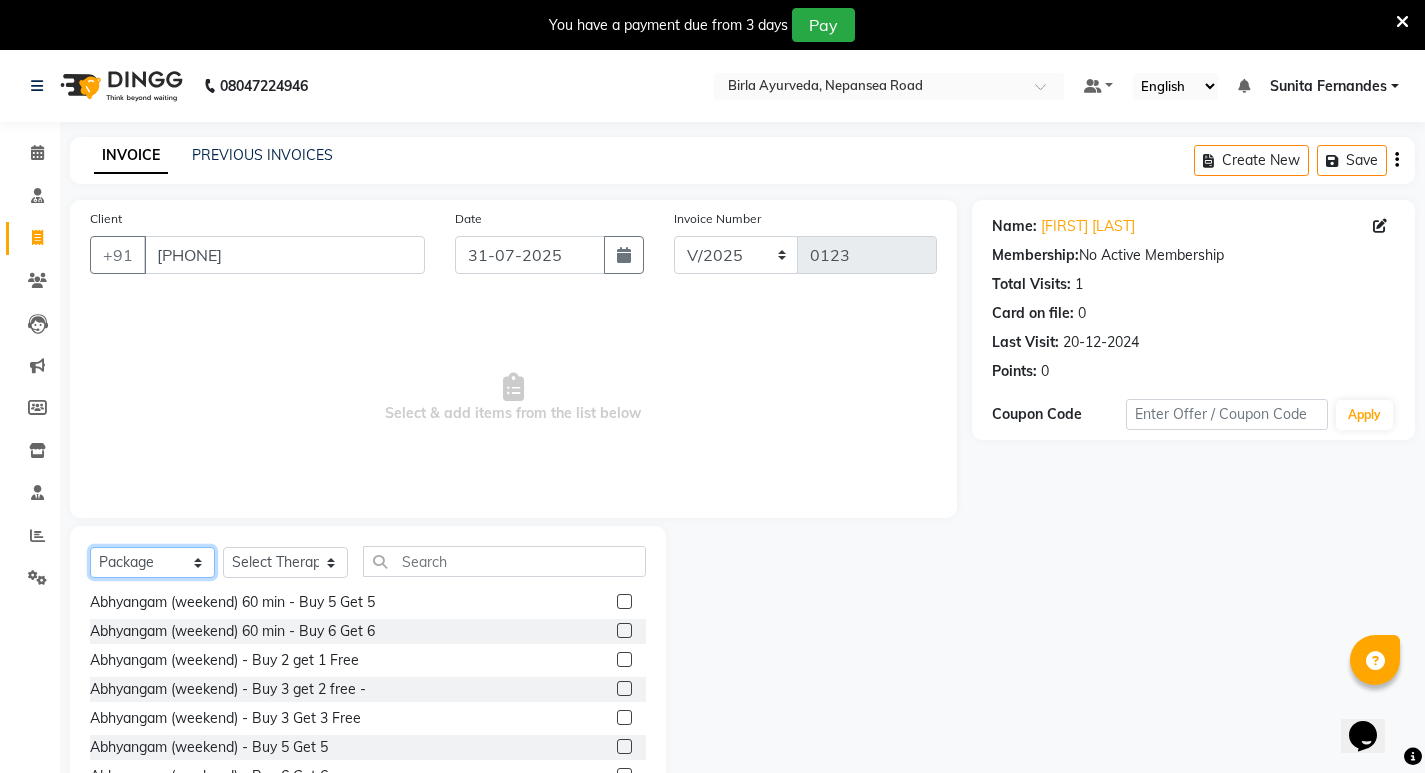 scroll, scrollTop: 750, scrollLeft: 0, axis: vertical 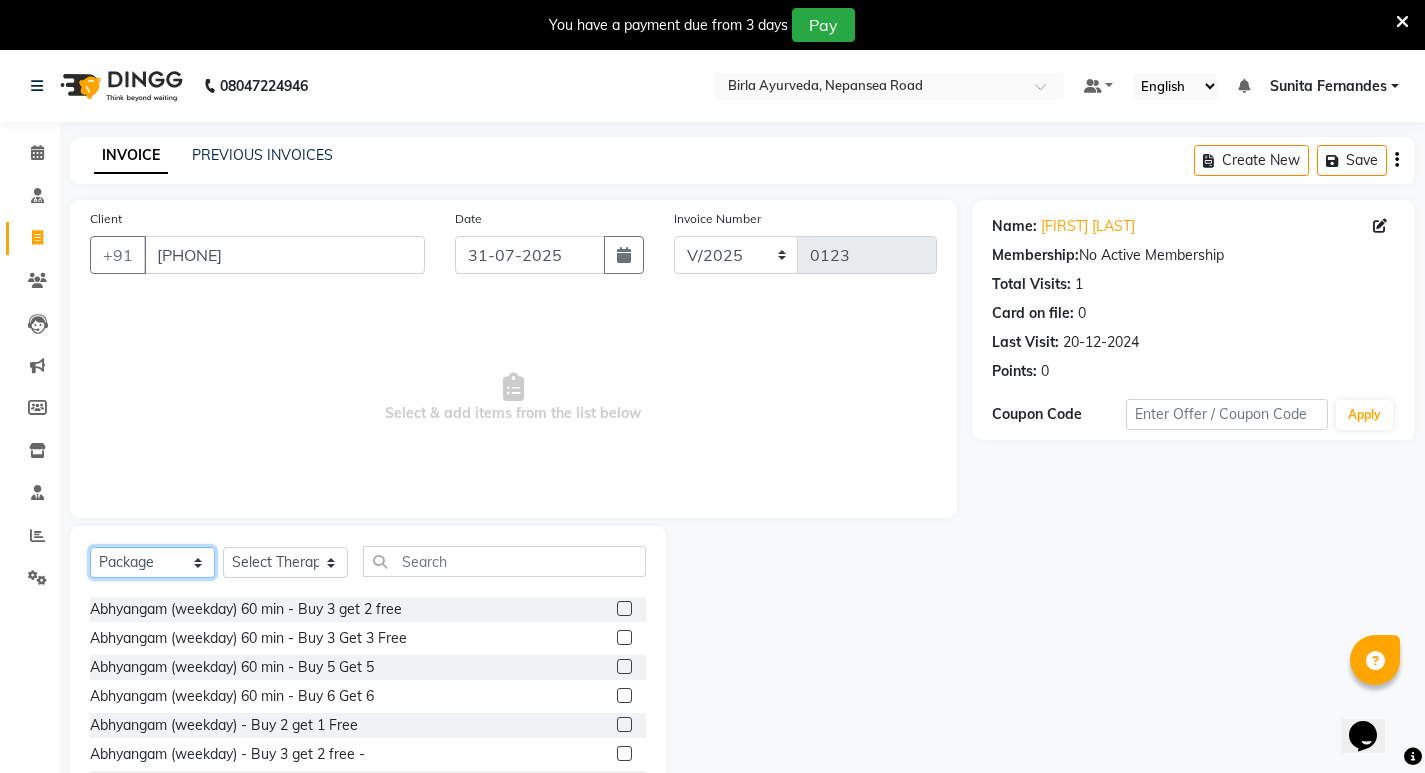 click on "Select  Service  Product  Membership  Package Voucher Prepaid Gift Card" 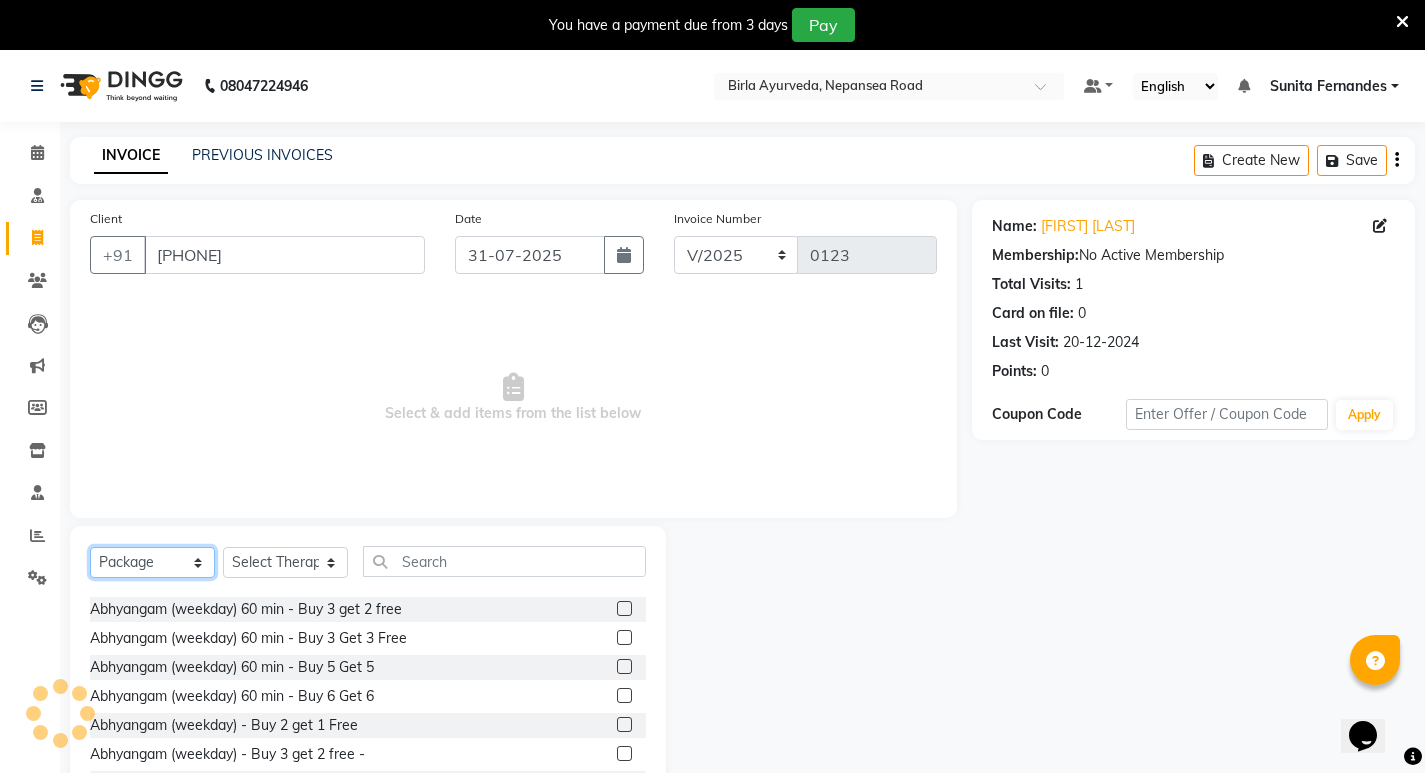 select on "P" 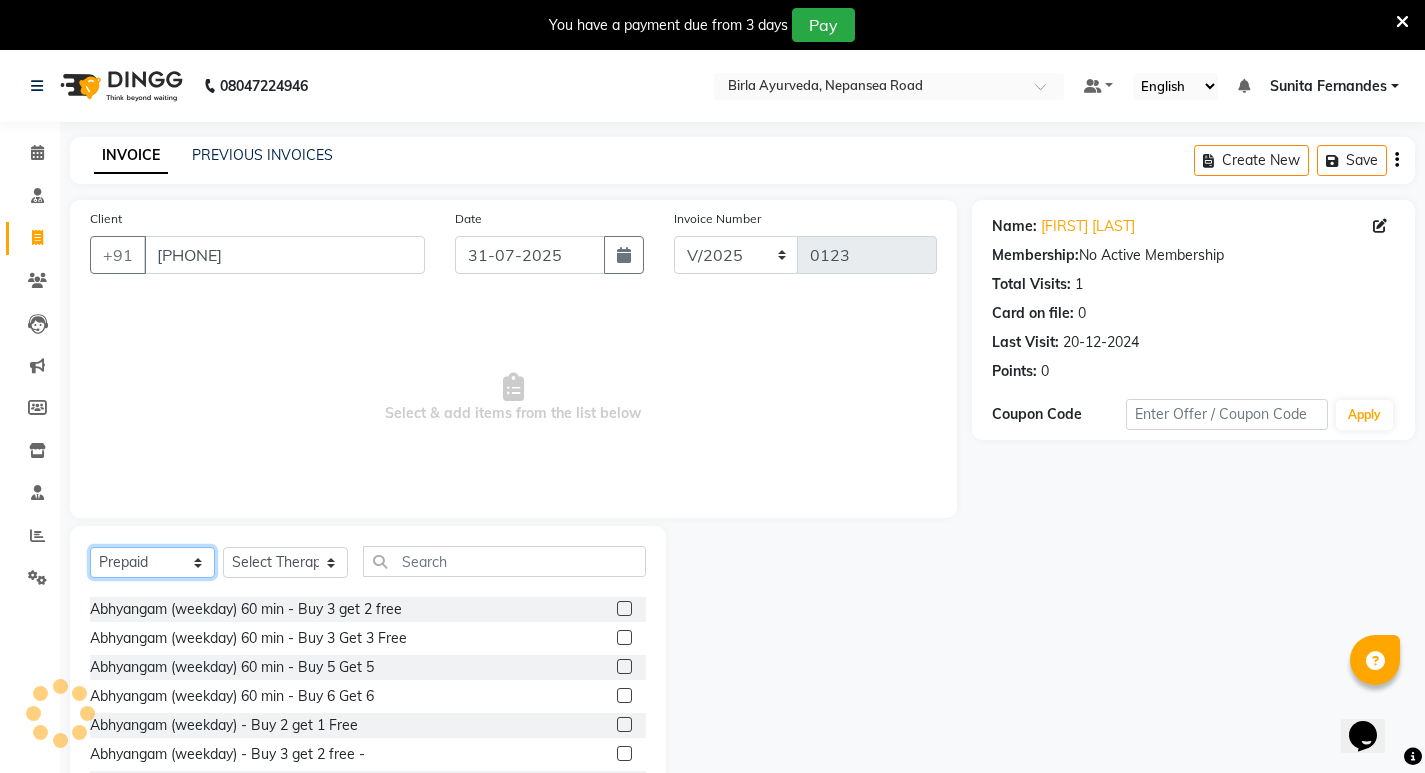 click on "Select  Service  Product  Membership  Package Voucher Prepaid Gift Card" 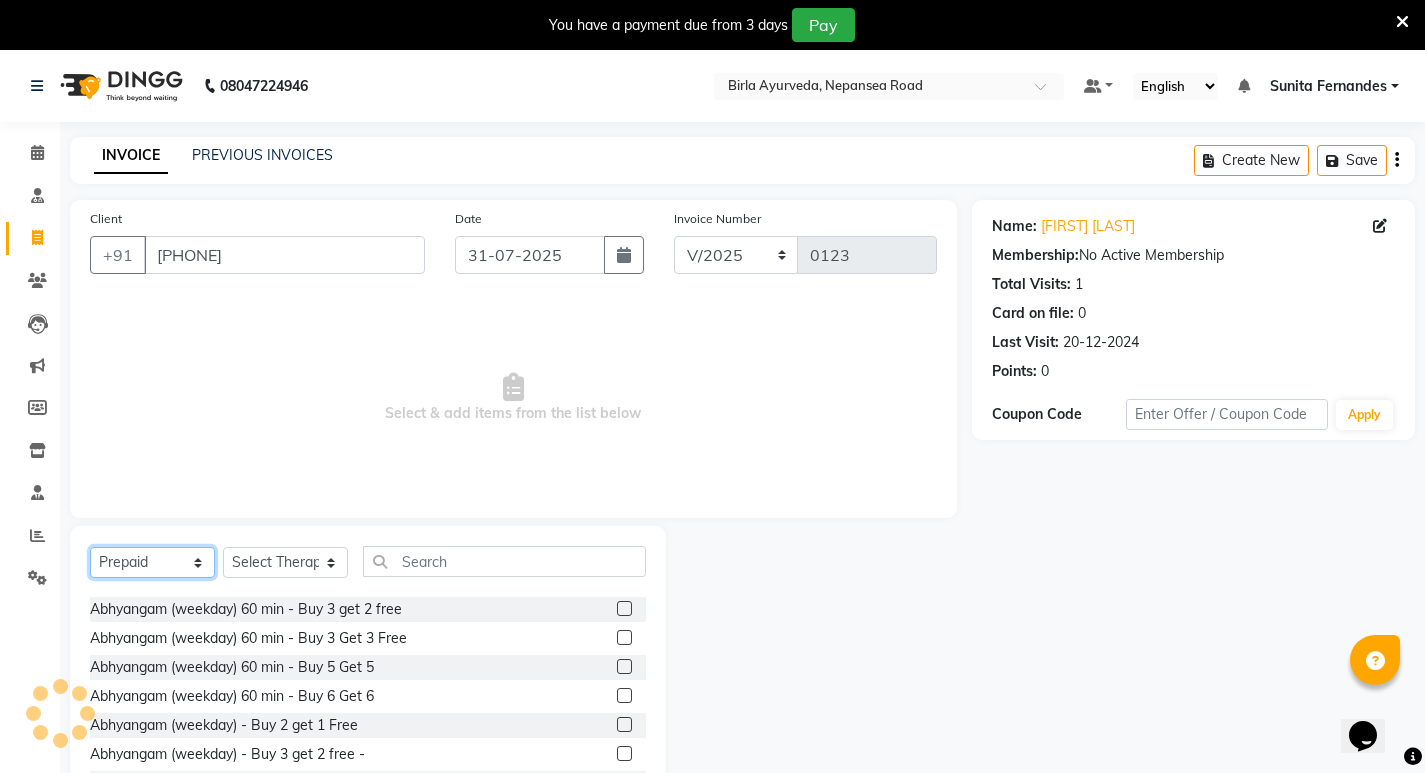 scroll, scrollTop: 467, scrollLeft: 0, axis: vertical 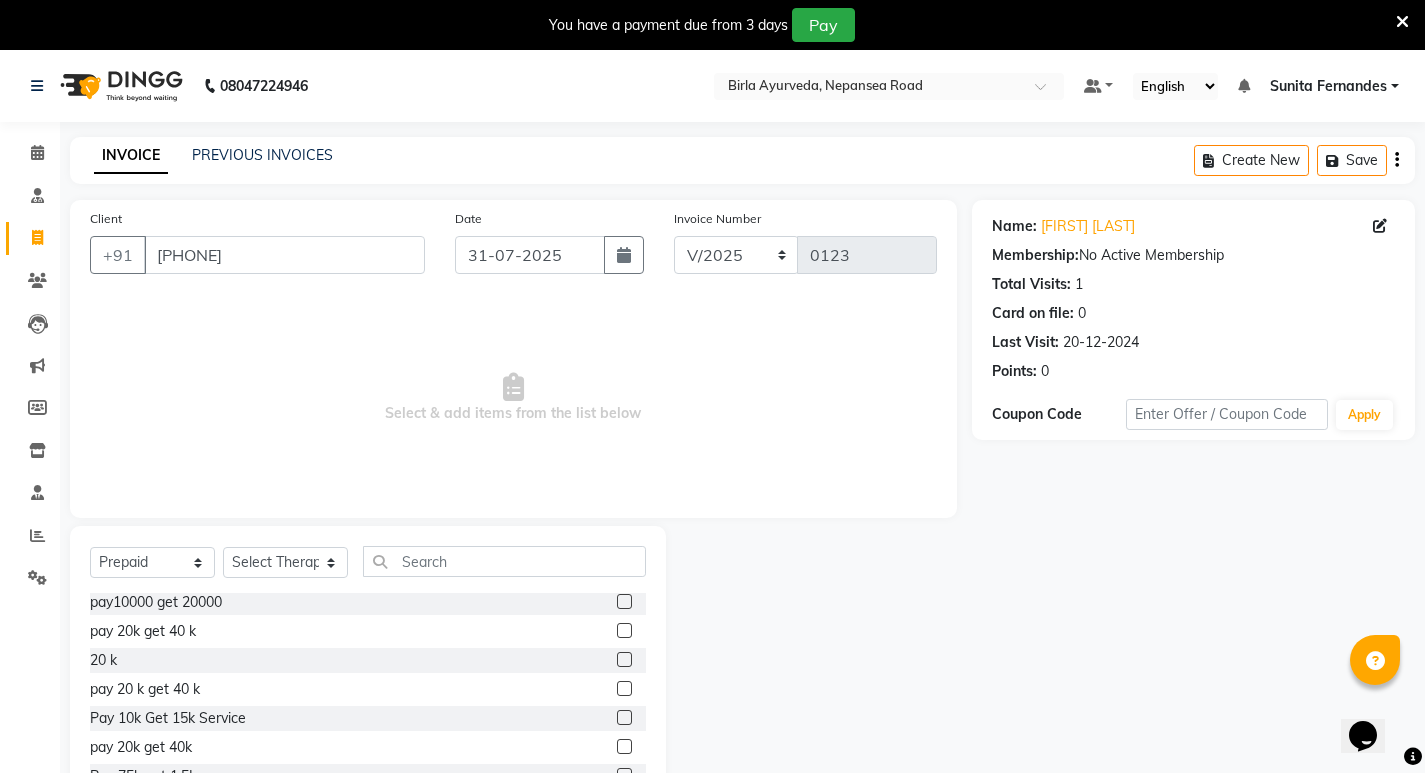 click 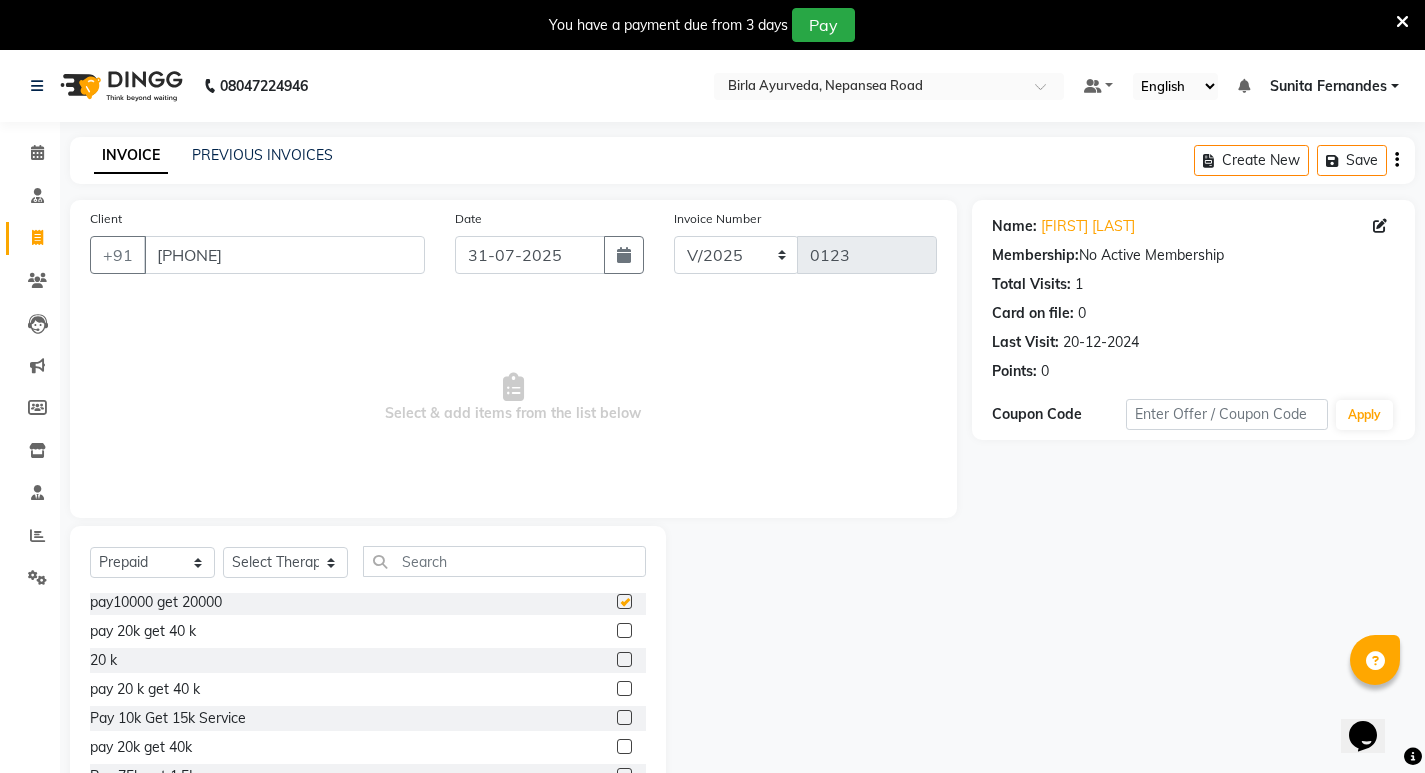 checkbox on "false" 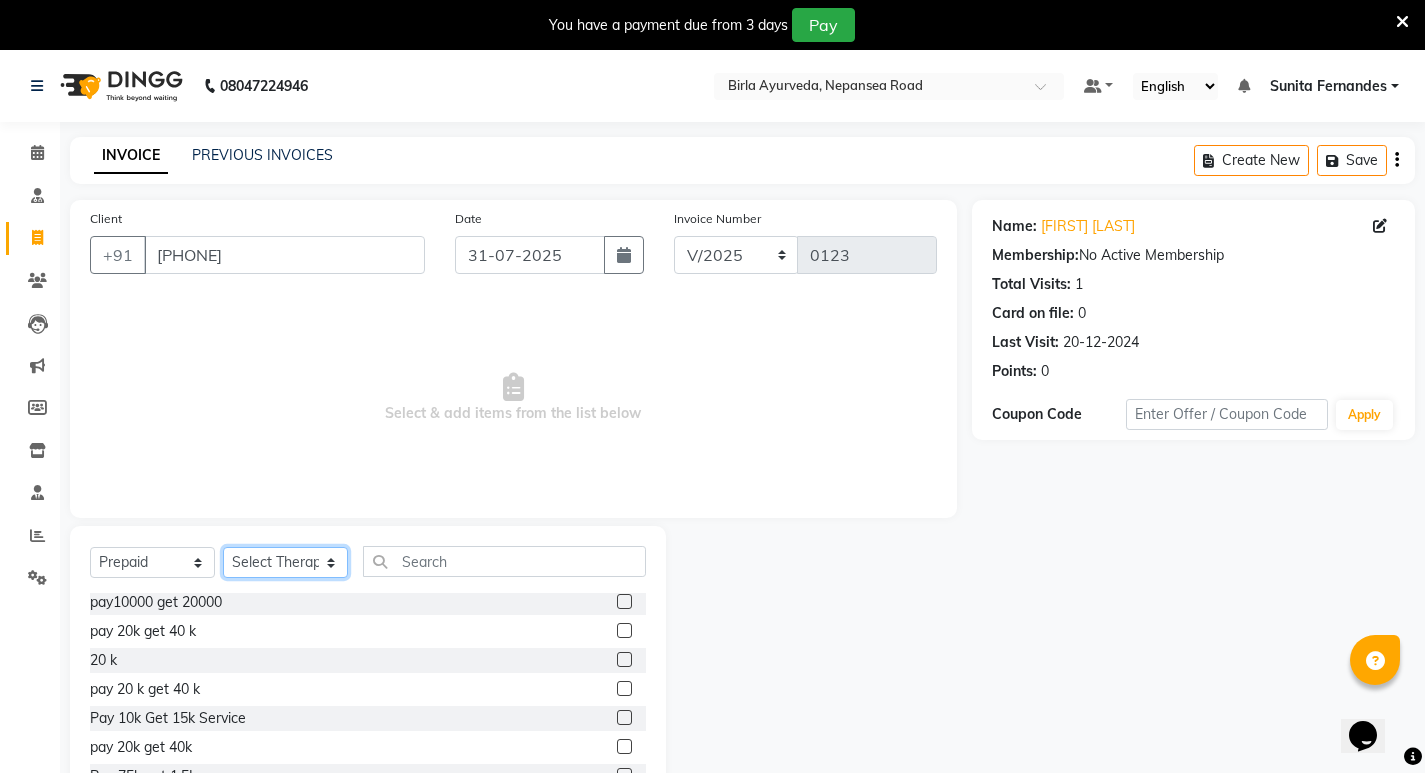 click on "Select Therapist Abhijeet Jadhav Amala Mary Amrutha S Anita Khatke Aparna Sathe Athar Shaikh Athul N. P. Deepali Gaikwad Dr. Chaitali Deshmukh Dr. Hakima Dr. Mamta Naidu Ishwar Pawar Jainy M R Janhavi Taloskar KAMAL NIKAM Kavita Ambatkar Kavita Pasi Kiran M S Latika Sawant Leenamol Joseph Manager Nijosh M V Pooja Mohite Priya Mishra Rajimon Gopalan RATHEESH KUMAR G KURUP Rizwana Saudagar Sachin Subhash Sarath B Shali K M Shani K Shivprasad Suddheesh K K Suman Behal Sunil Wankhade Sunita Fernandes Swati Tanvi  Yogesh Parab" 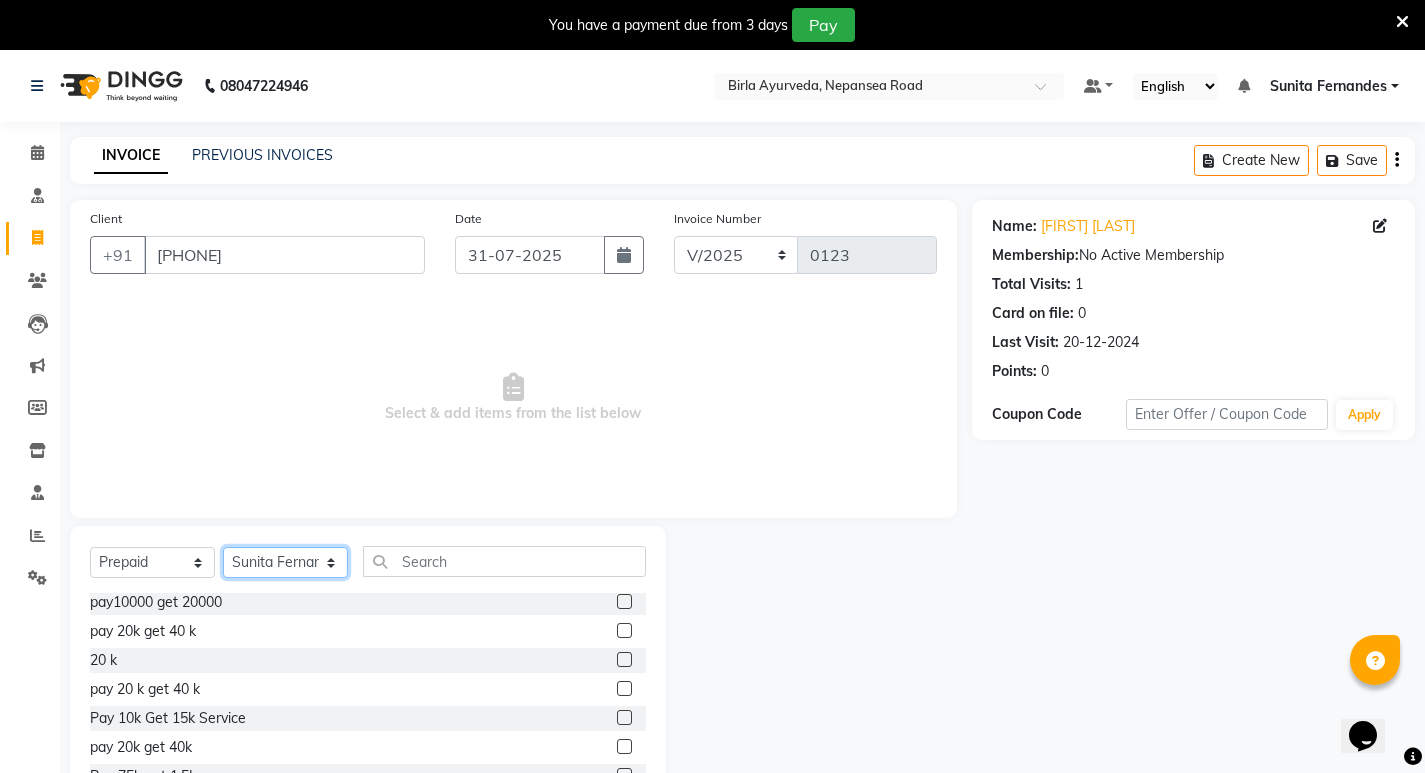 click on "Select Therapist Abhijeet Jadhav Amala Mary Amrutha S Anita Khatke Aparna Sathe Athar Shaikh Athul N. P. Deepali Gaikwad Dr. Chaitali Deshmukh Dr. Hakima Dr. Mamta Naidu Ishwar Pawar Jainy M R Janhavi Taloskar KAMAL NIKAM Kavita Ambatkar Kavita Pasi Kiran M S Latika Sawant Leenamol Joseph Manager Nijosh M V Pooja Mohite Priya Mishra Rajimon Gopalan RATHEESH KUMAR G KURUP Rizwana Saudagar Sachin Subhash Sarath B Shali K M Shani K Shivprasad Suddheesh K K Suman Behal Sunil Wankhade Sunita Fernandes Swati Tanvi  Yogesh Parab" 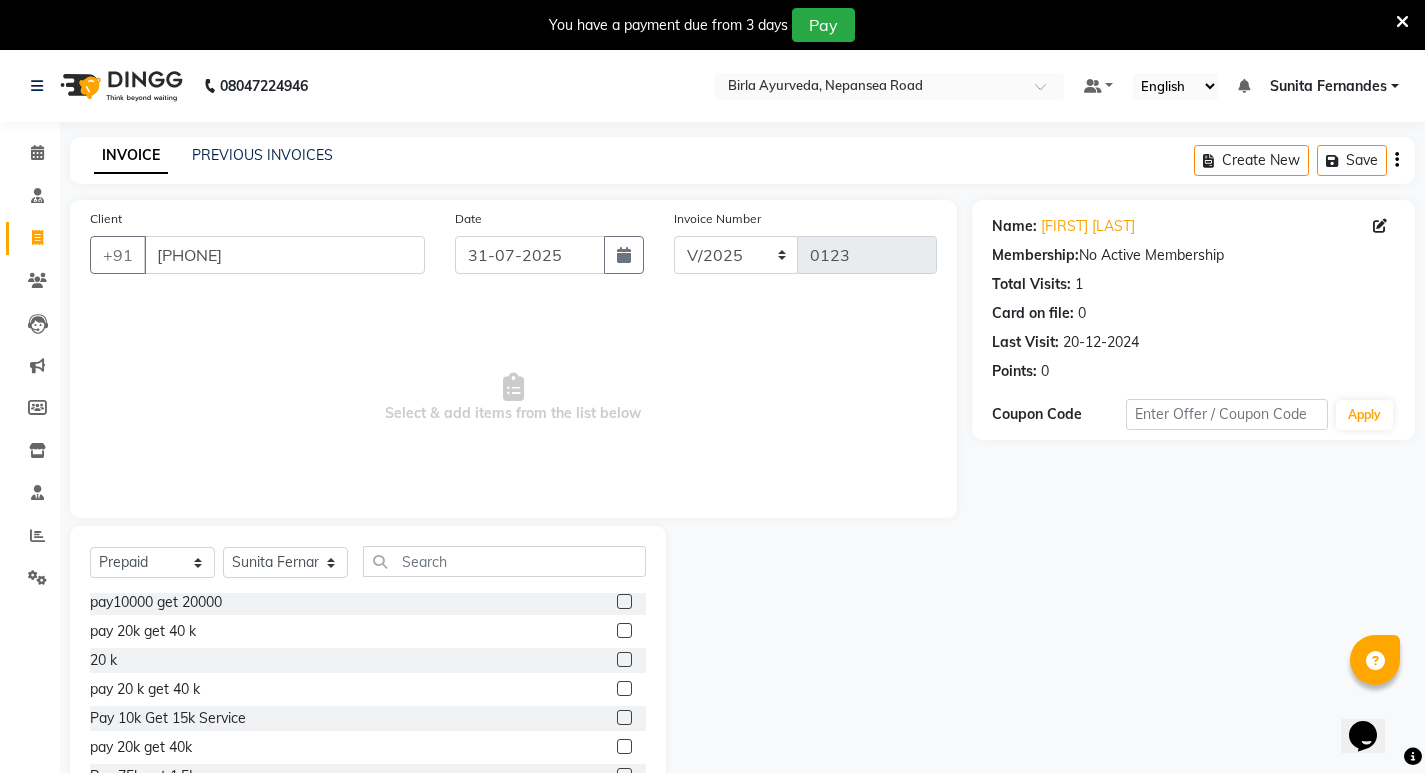 click 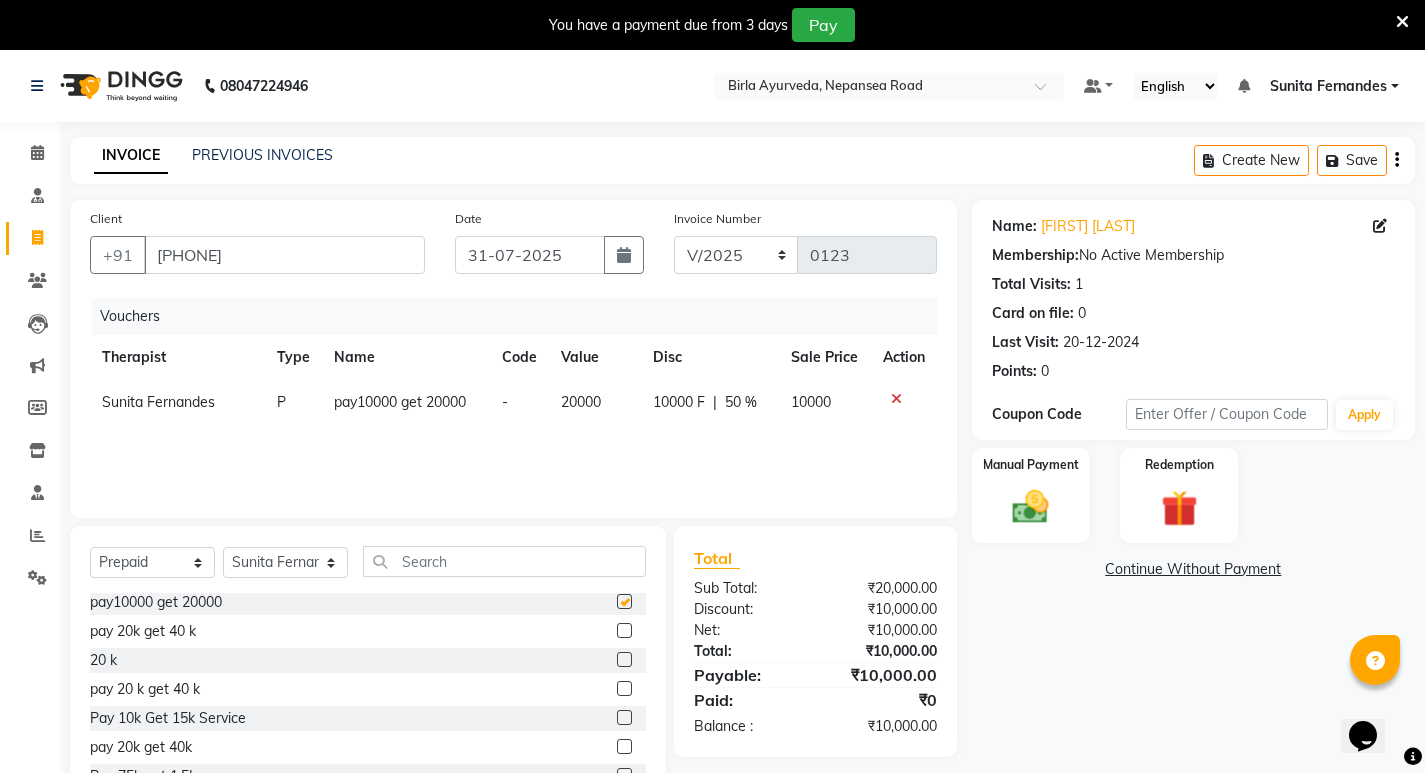 checkbox on "false" 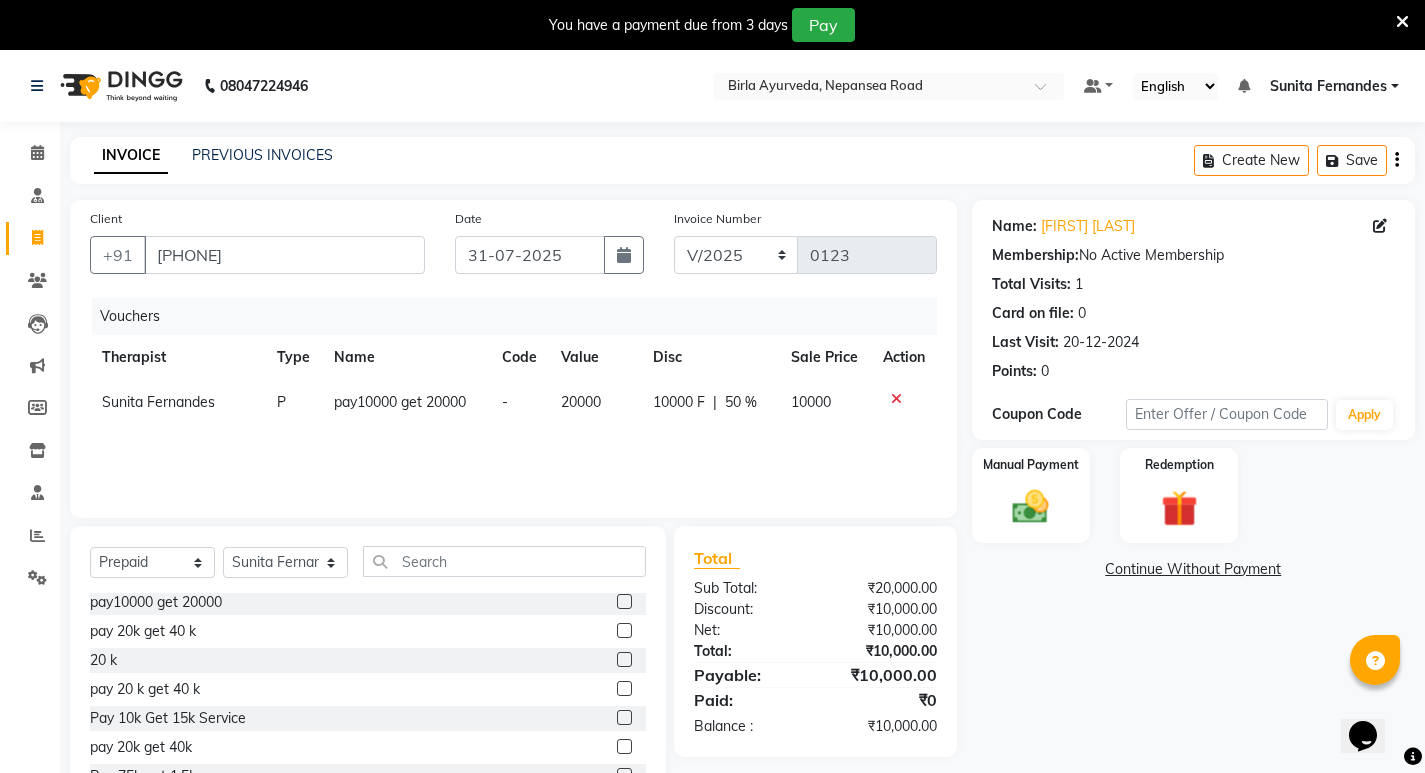 click 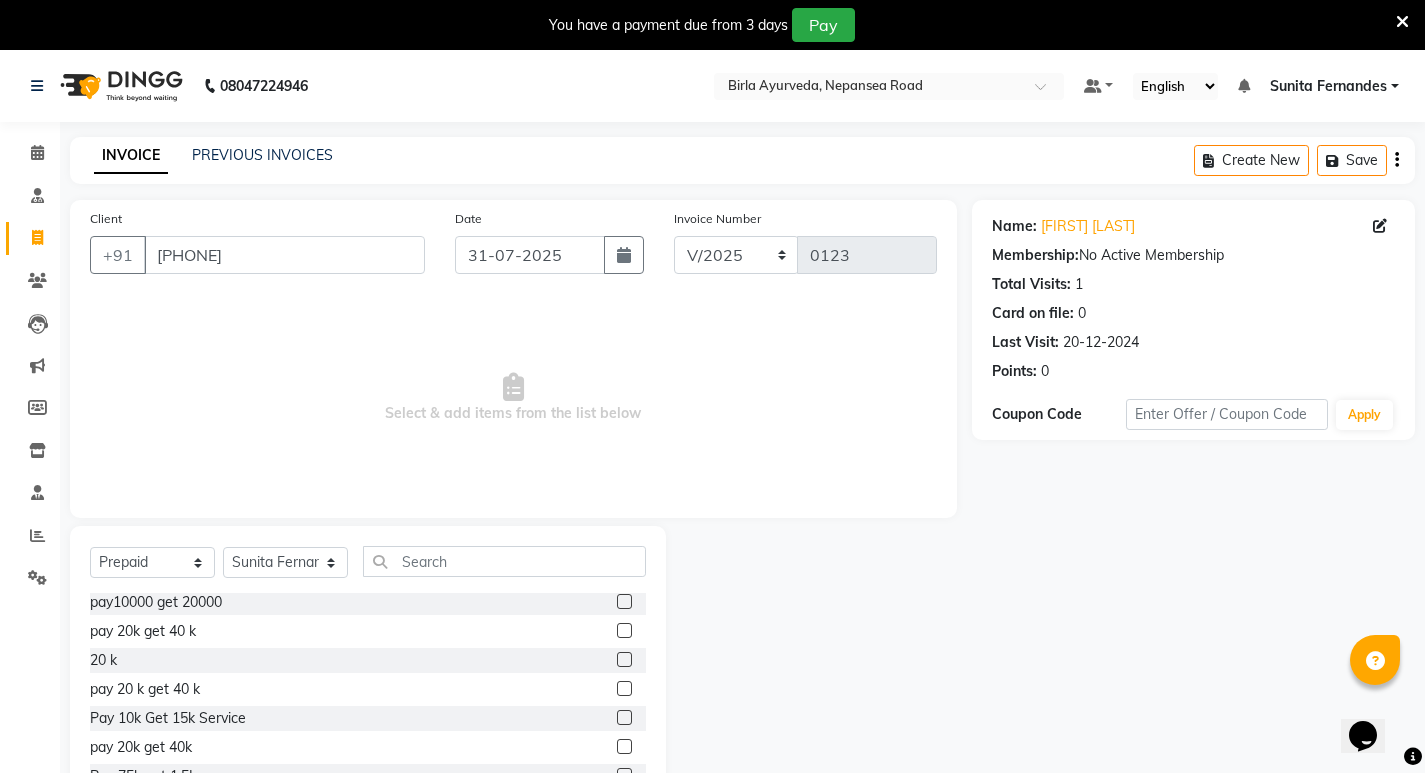 click 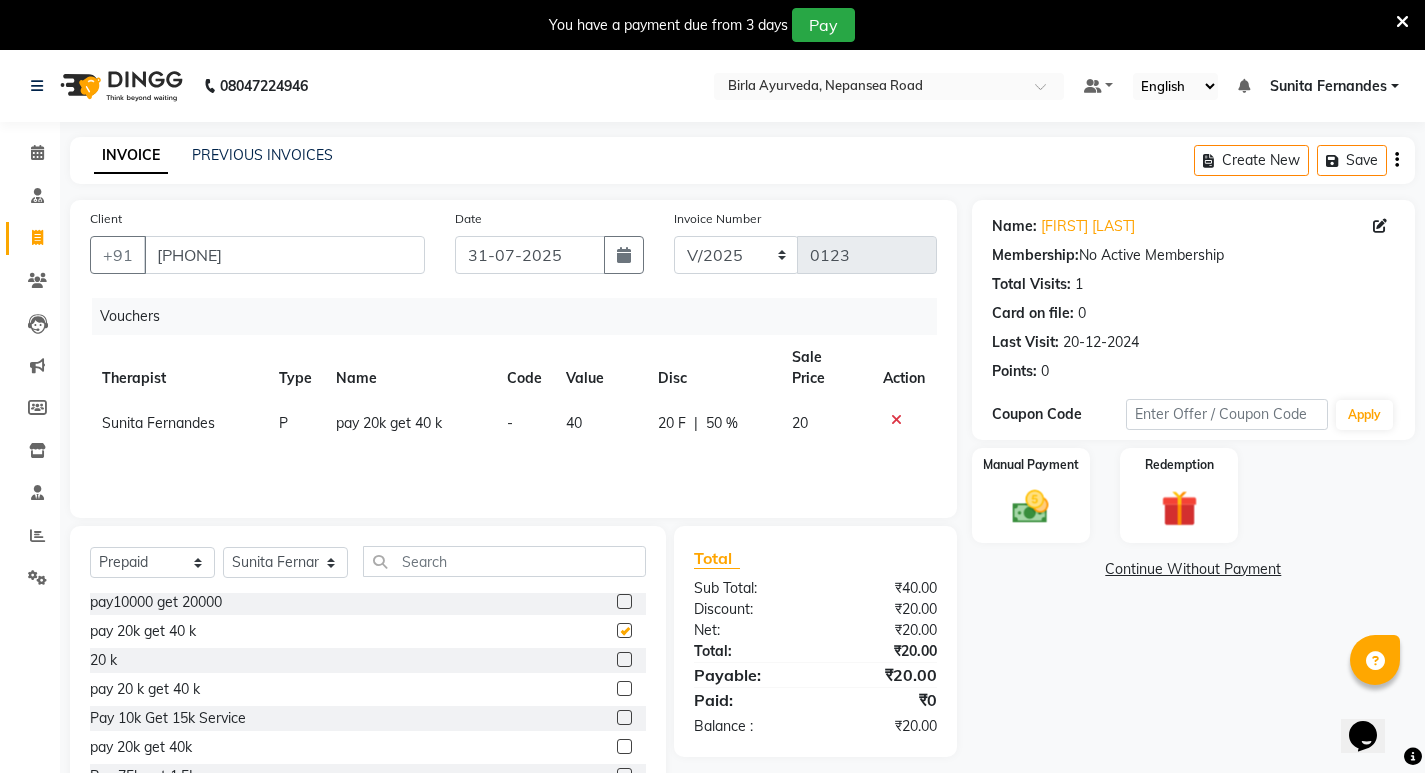 checkbox on "false" 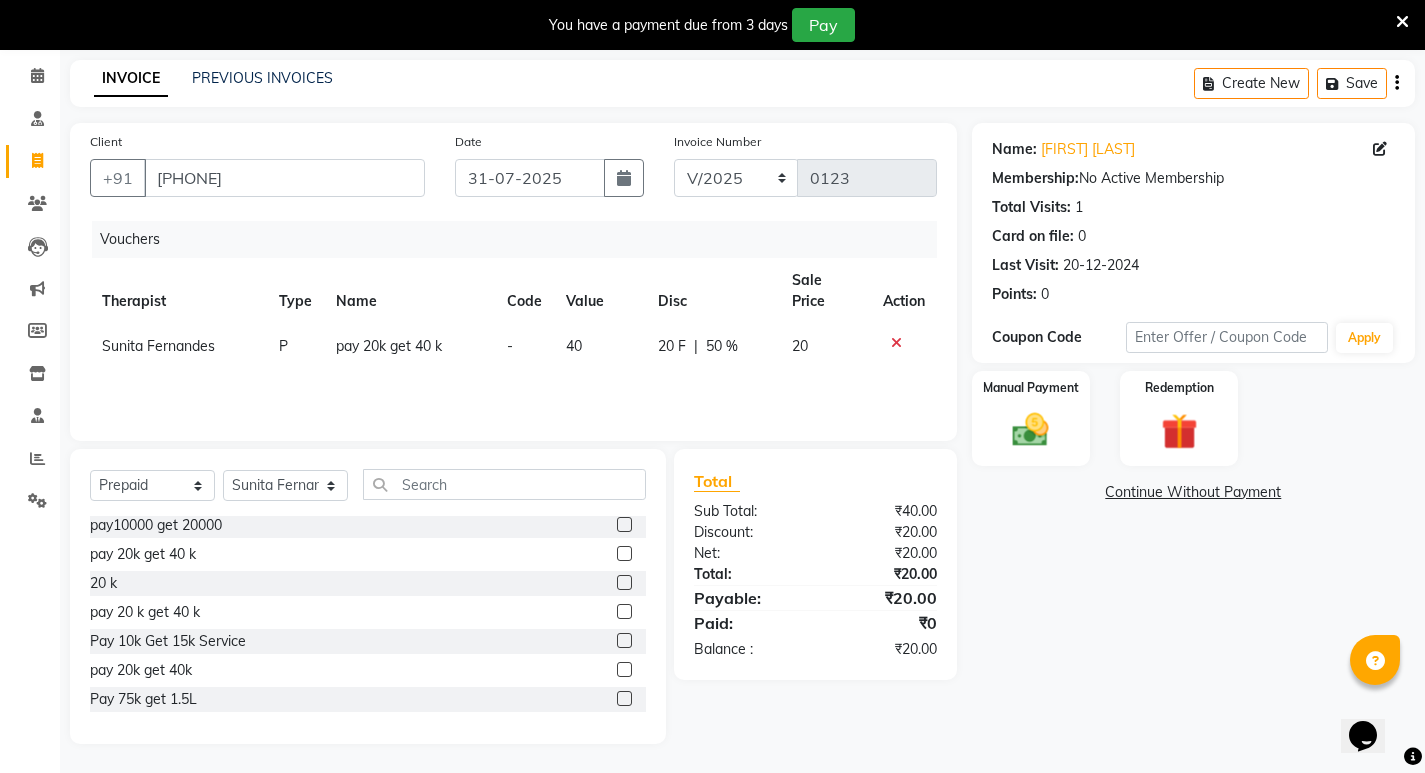 scroll, scrollTop: 78, scrollLeft: 0, axis: vertical 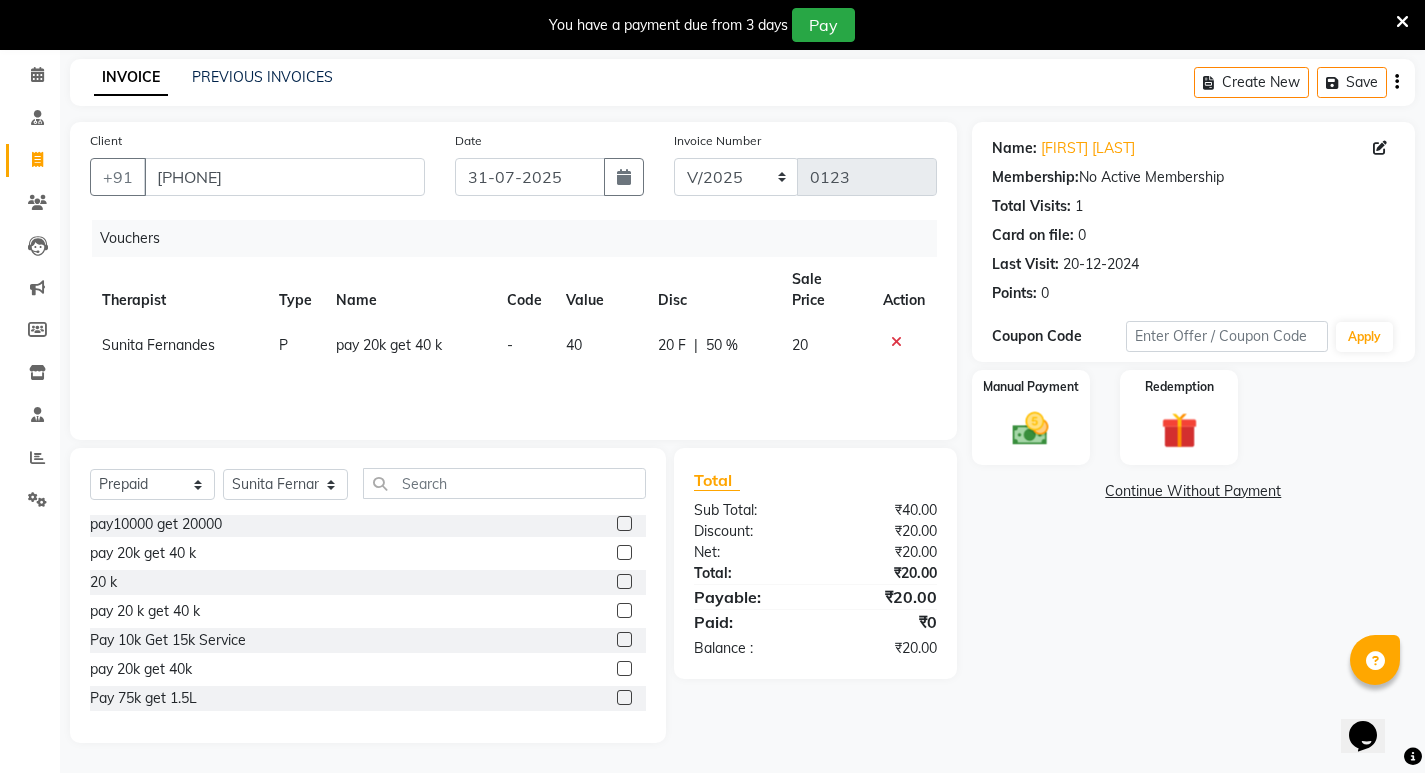 click 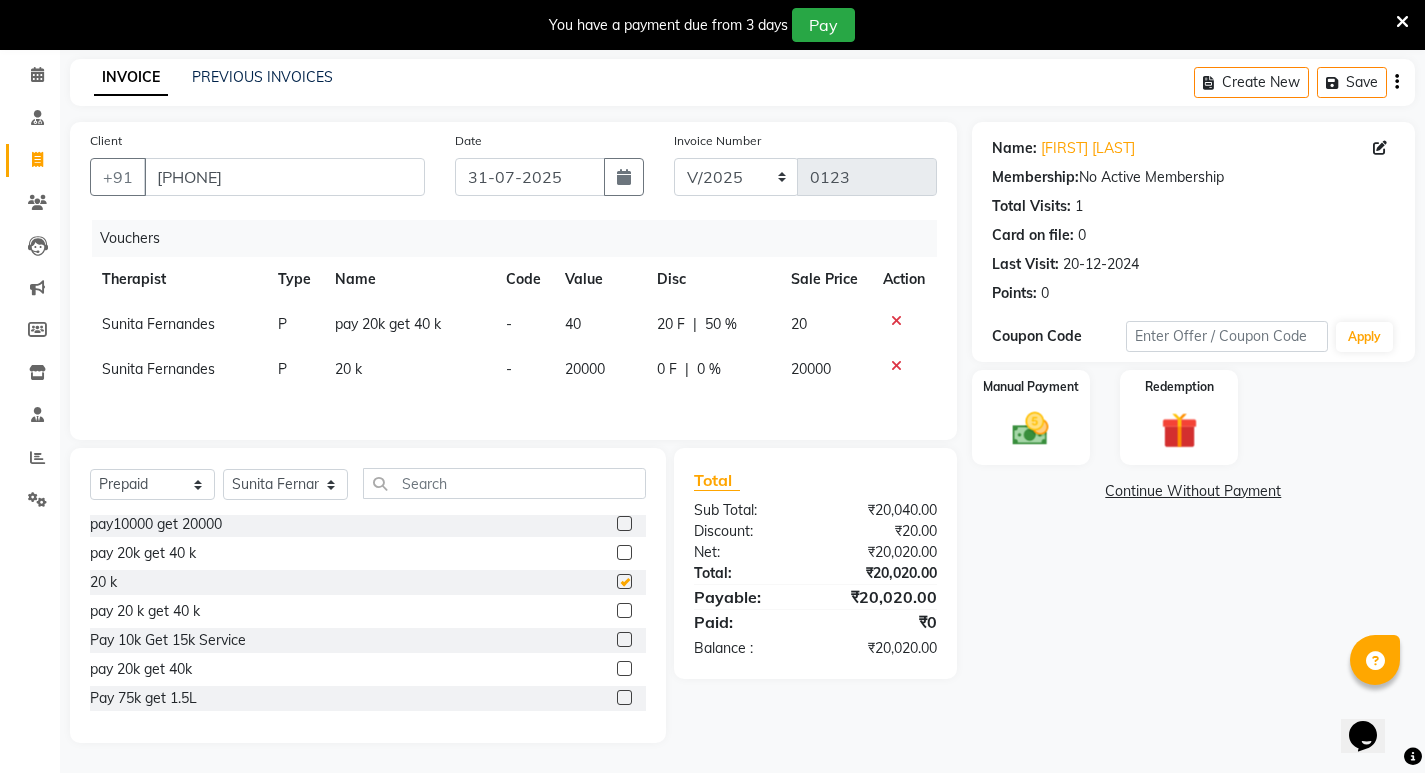 checkbox on "false" 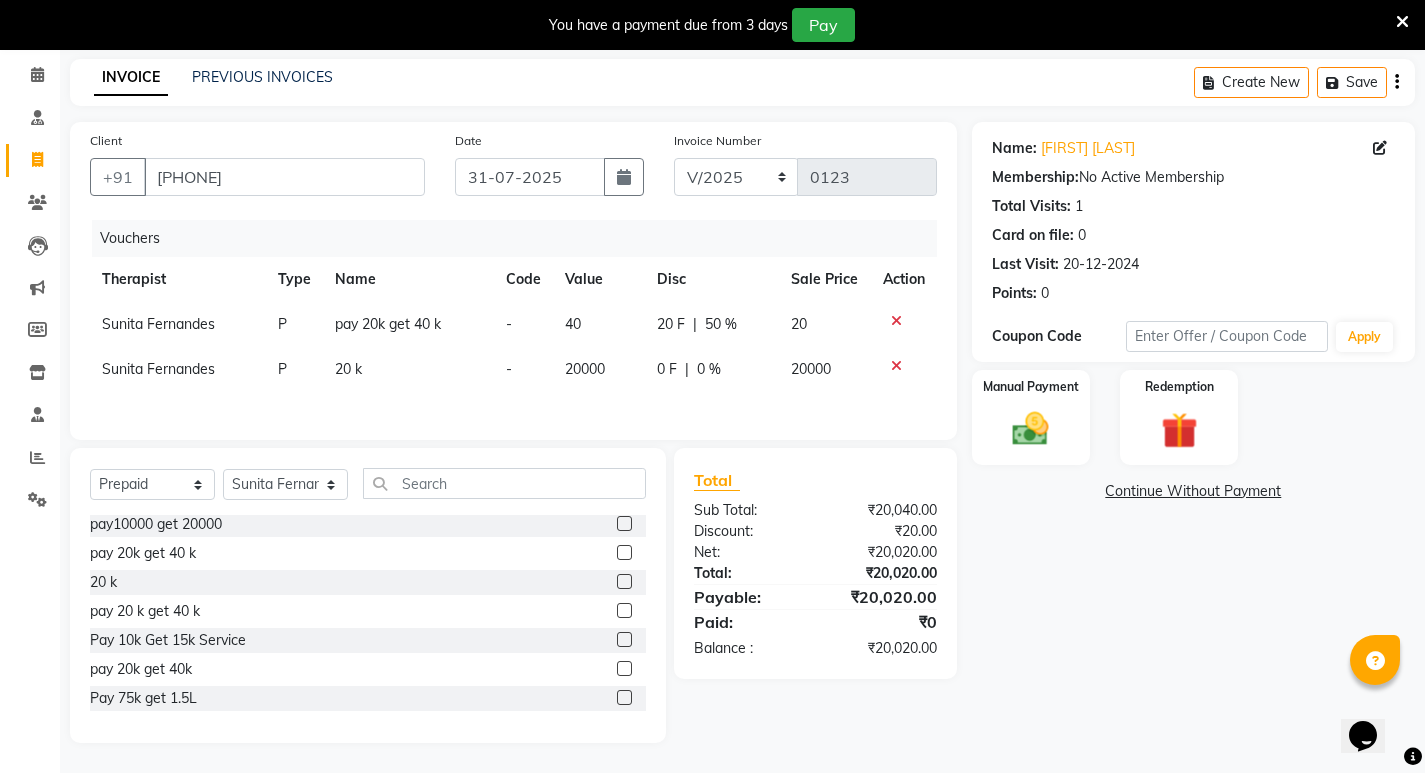 click 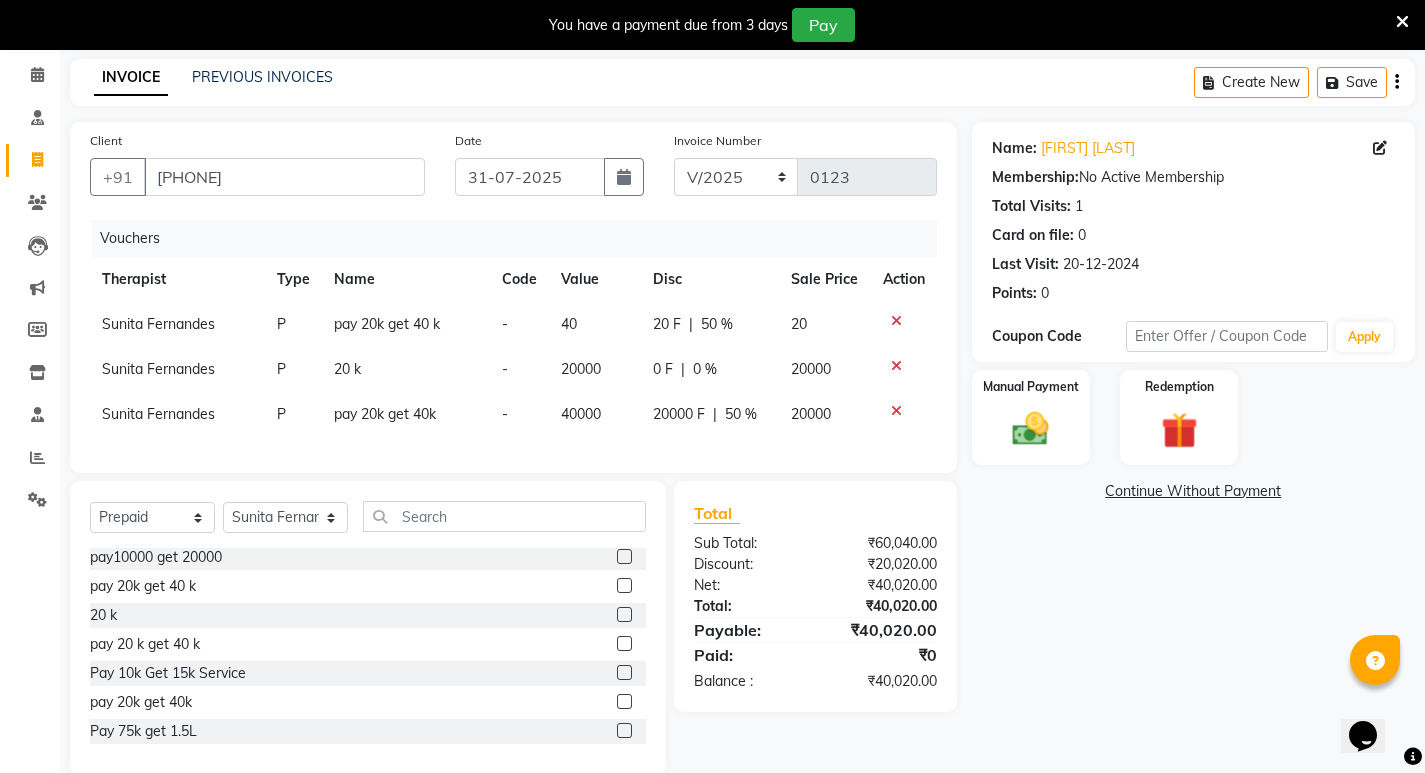 click 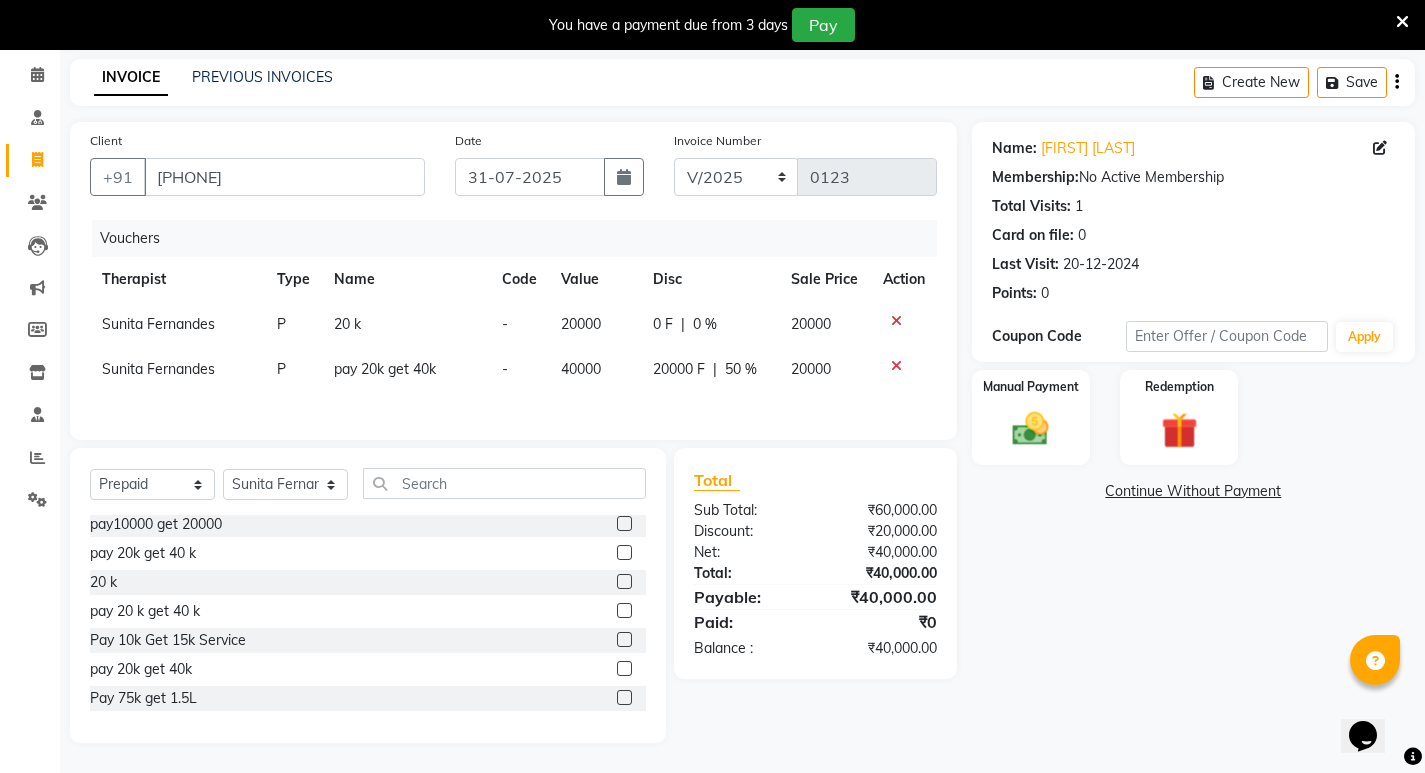 click 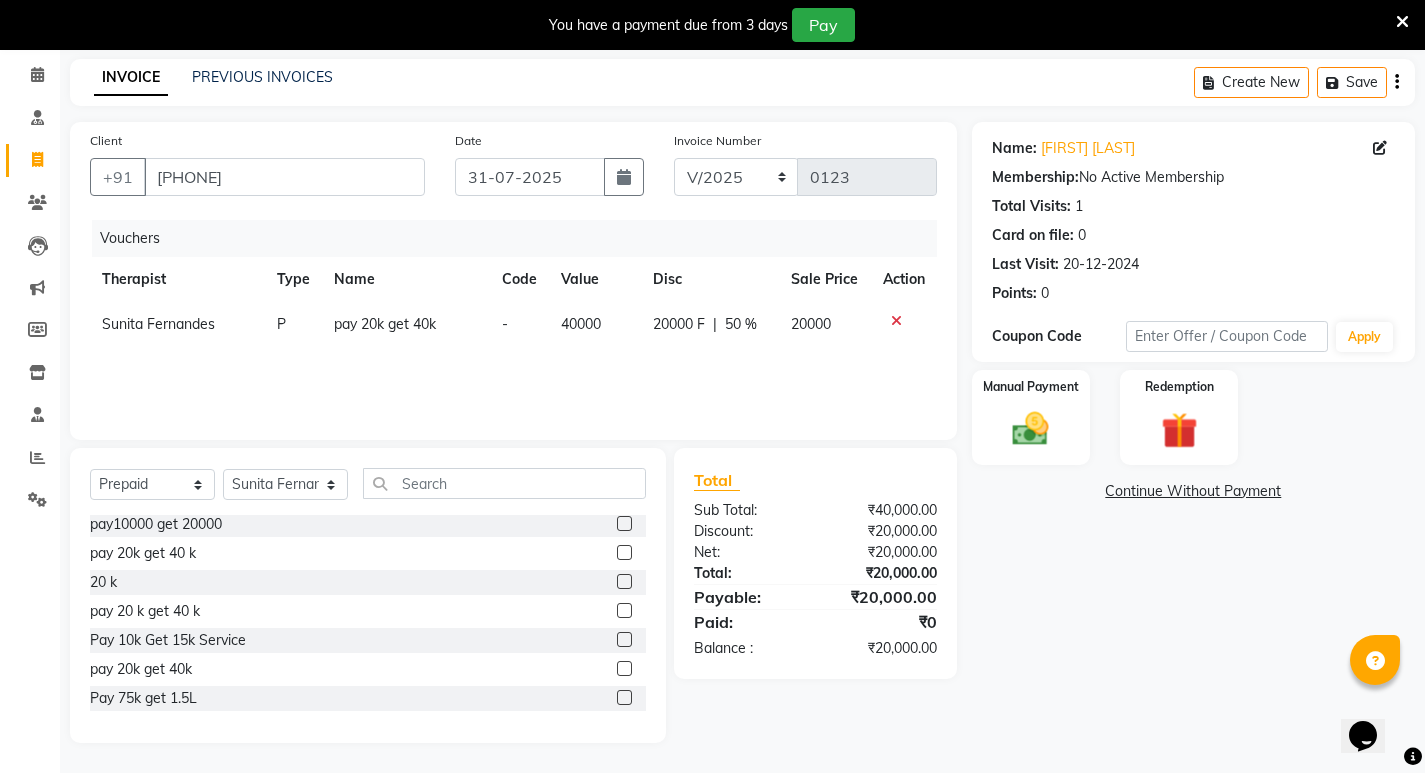 click 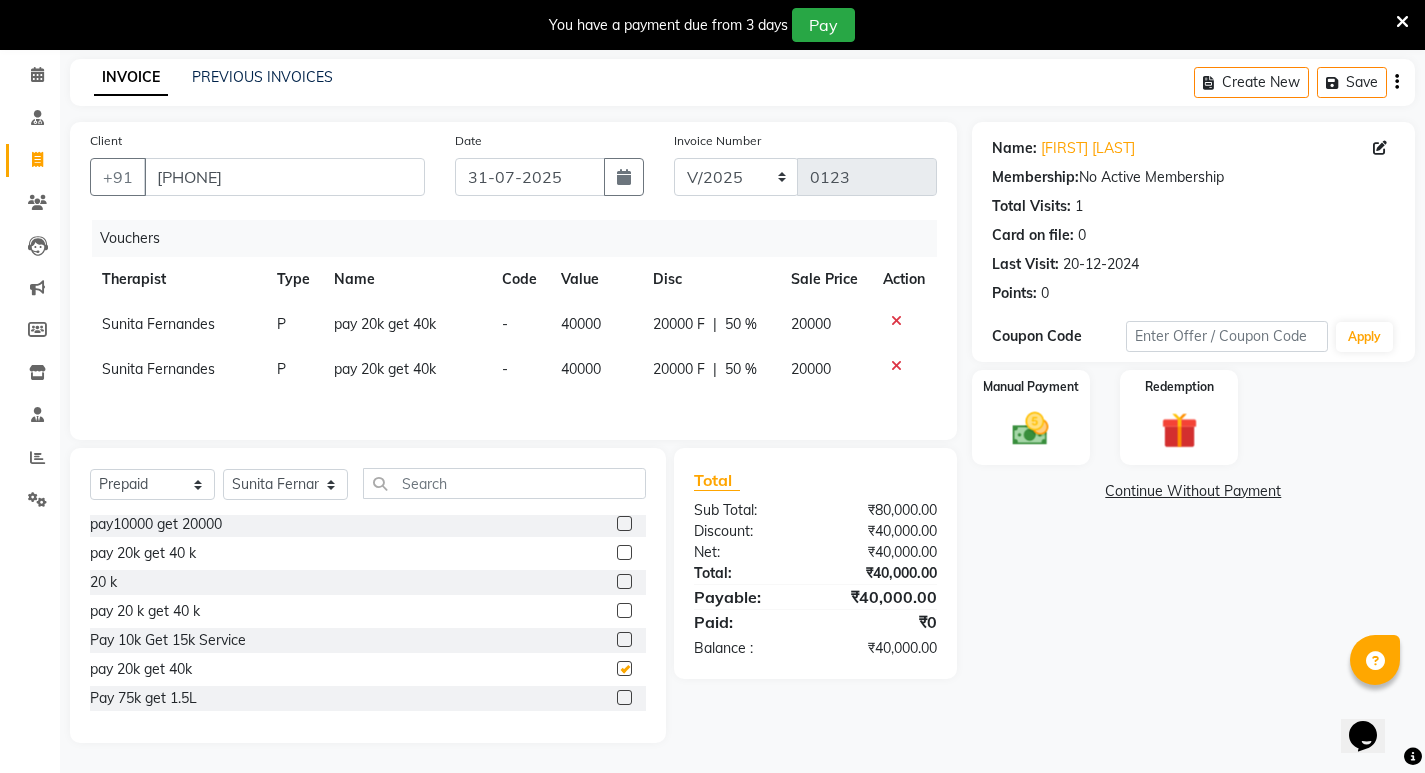 checkbox on "false" 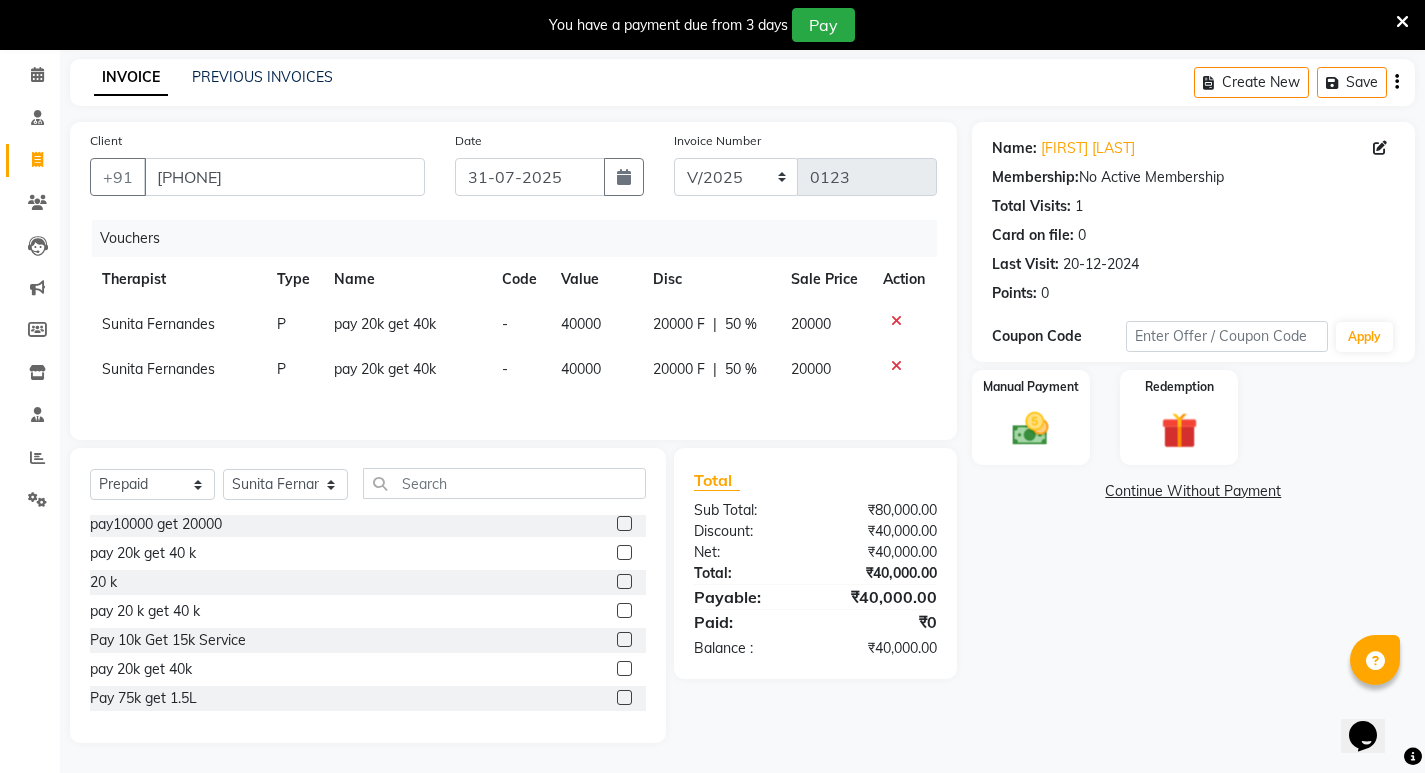 click 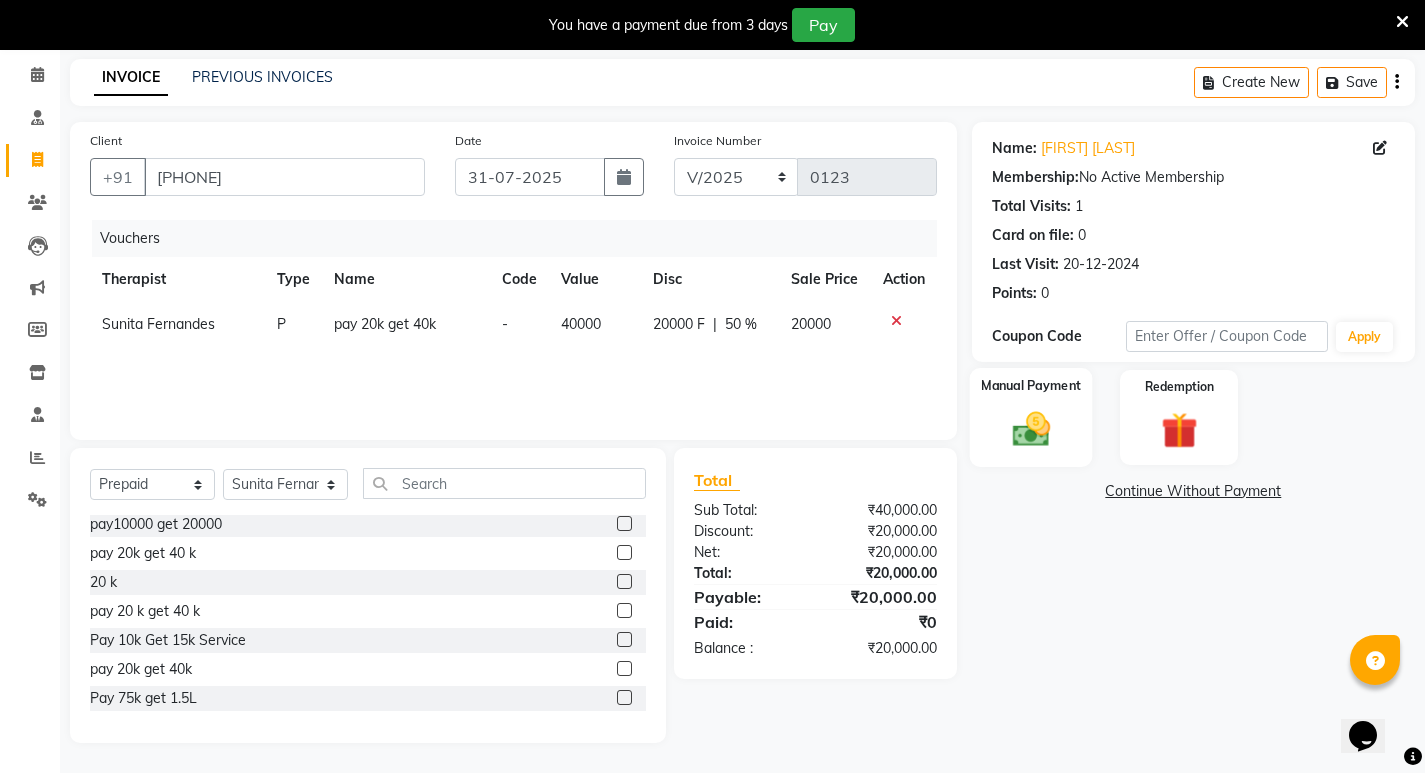 click 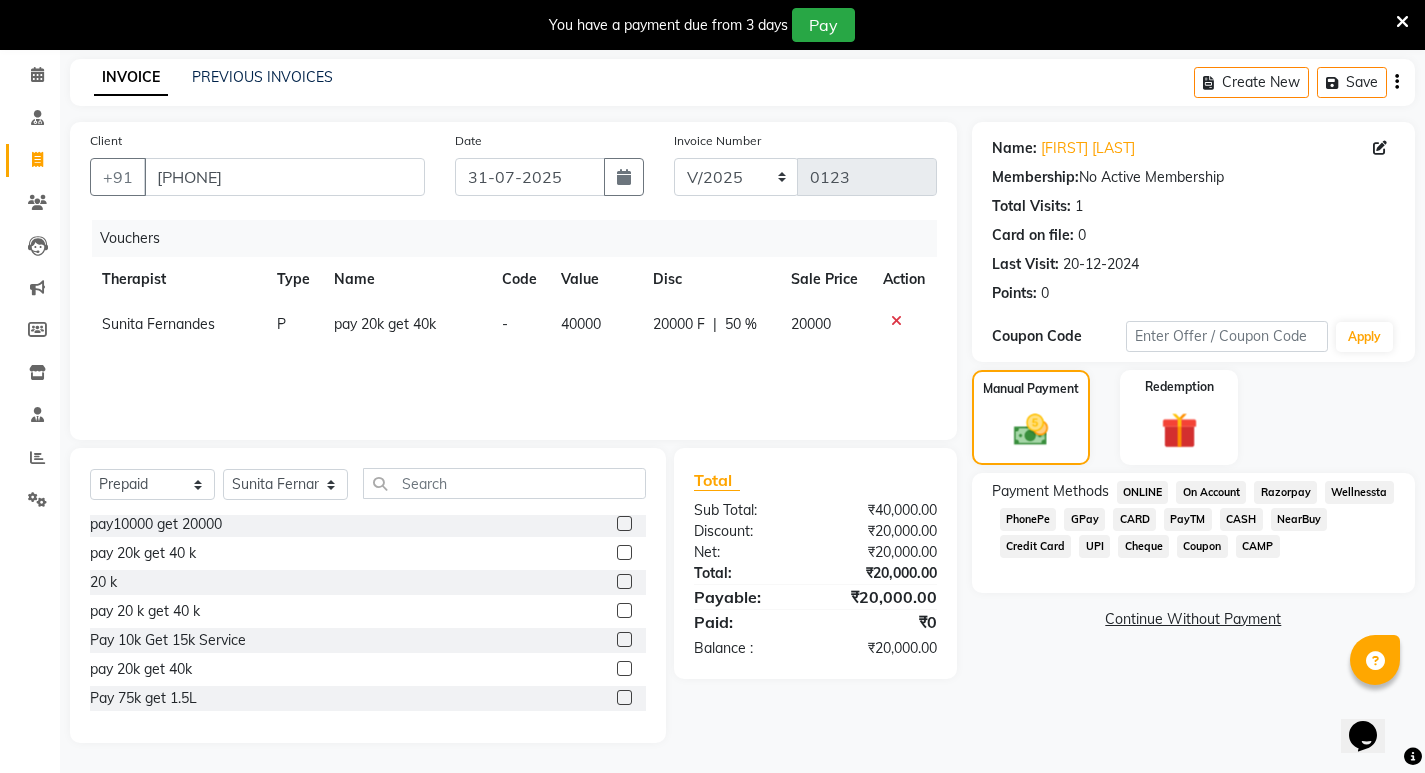 click on "CASH" 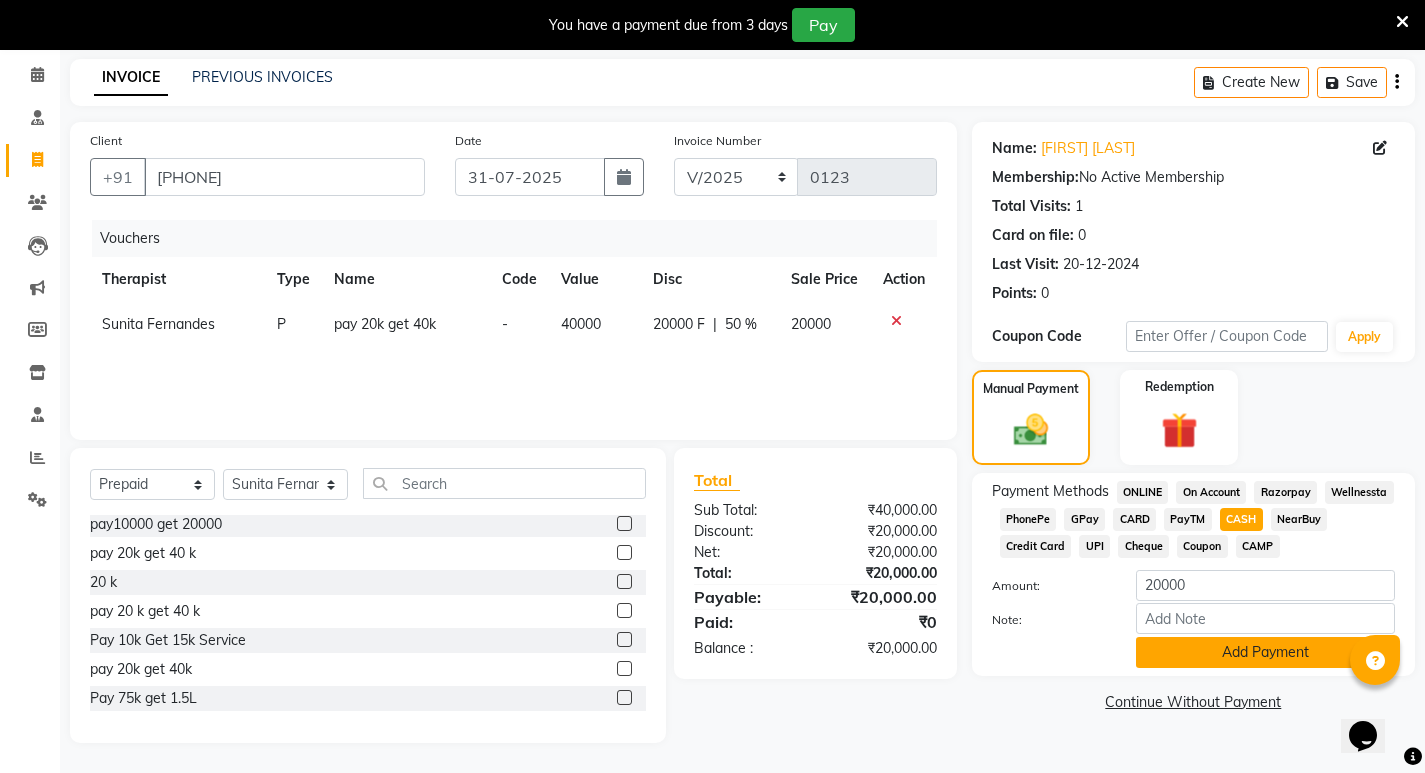 click on "Add Payment" 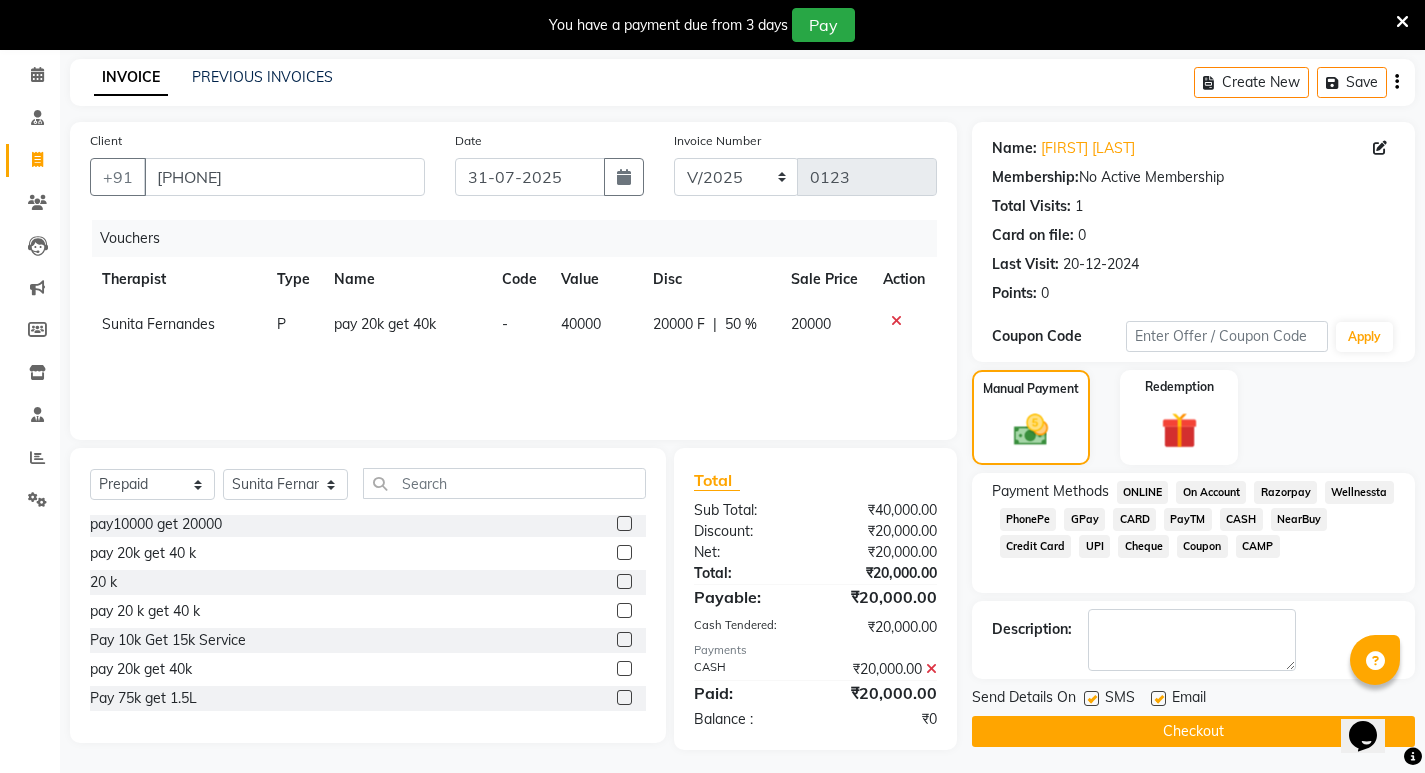 click on "Checkout" 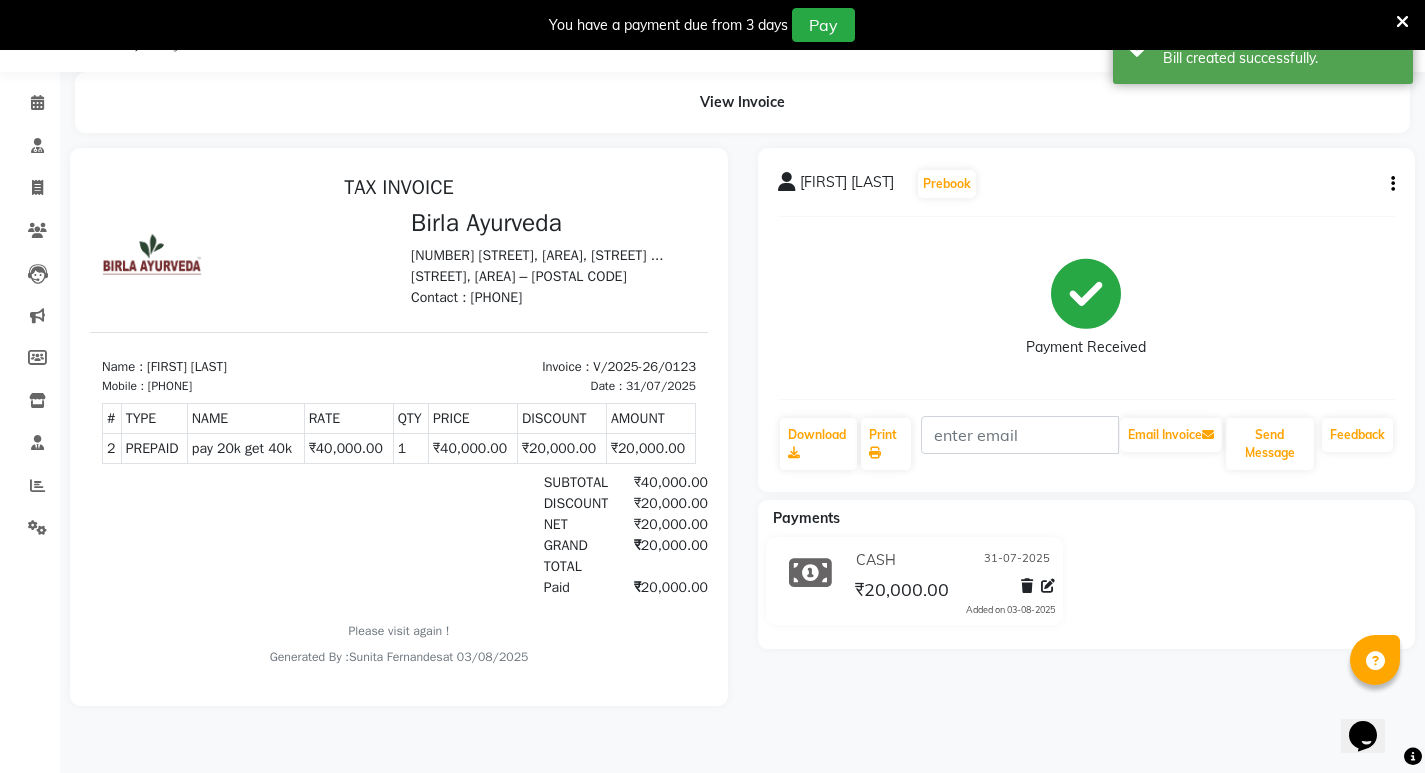 scroll, scrollTop: 0, scrollLeft: 0, axis: both 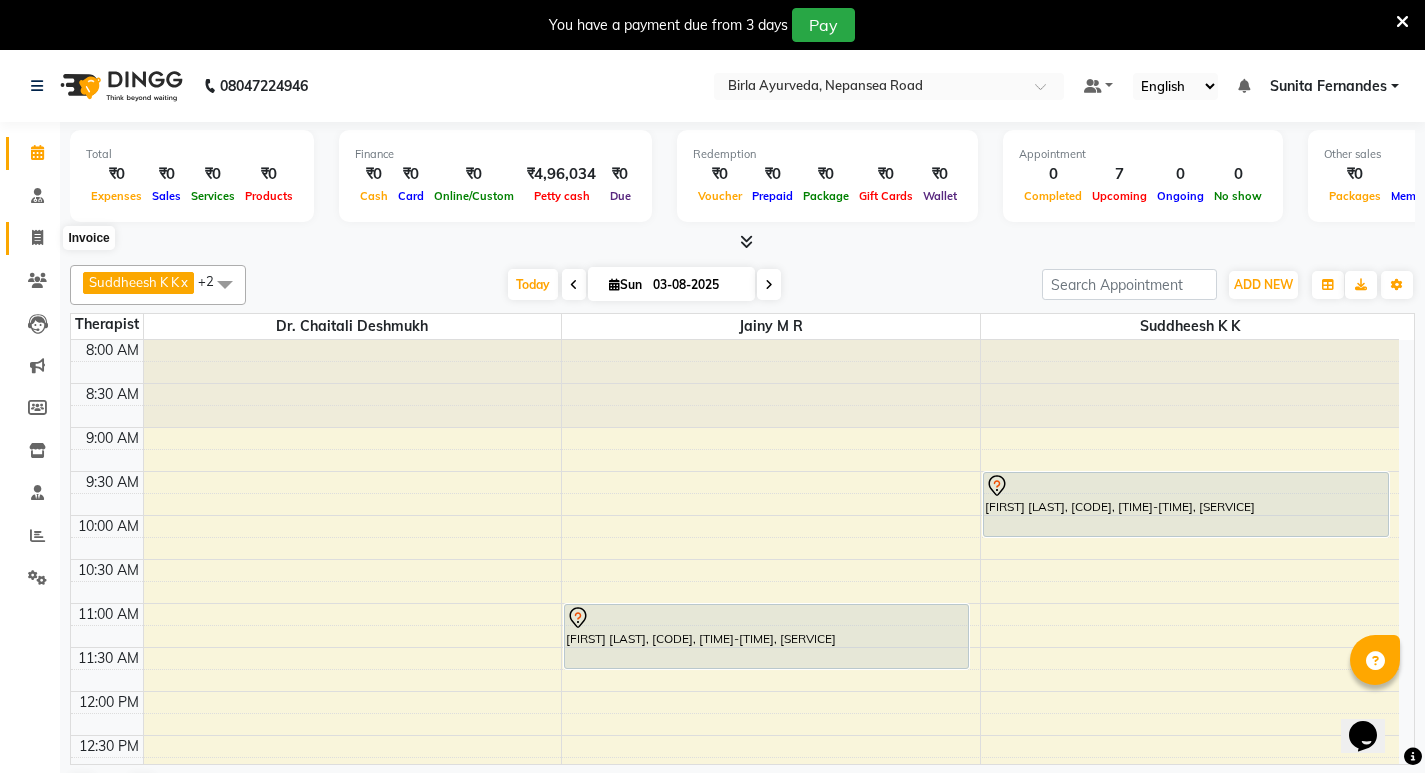 click 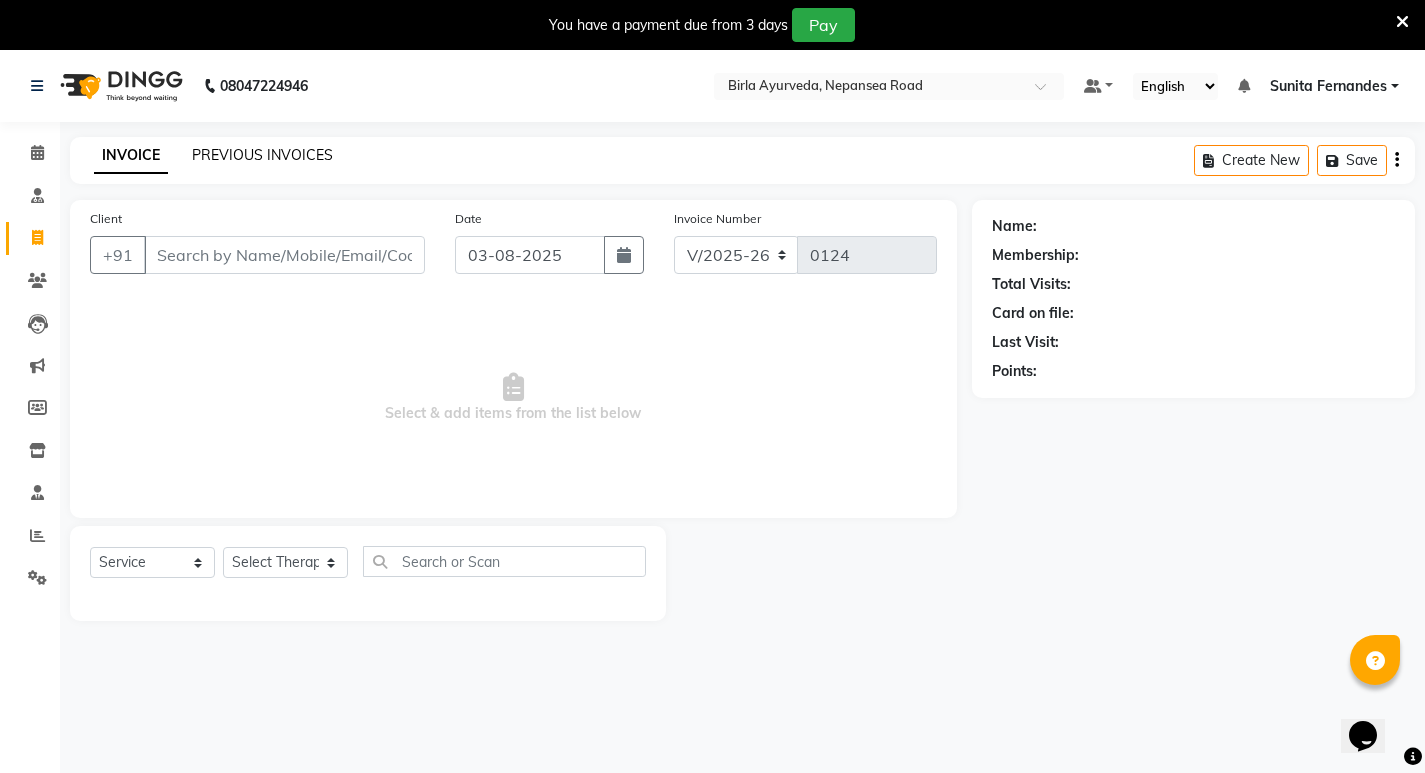 click on "PREVIOUS INVOICES" 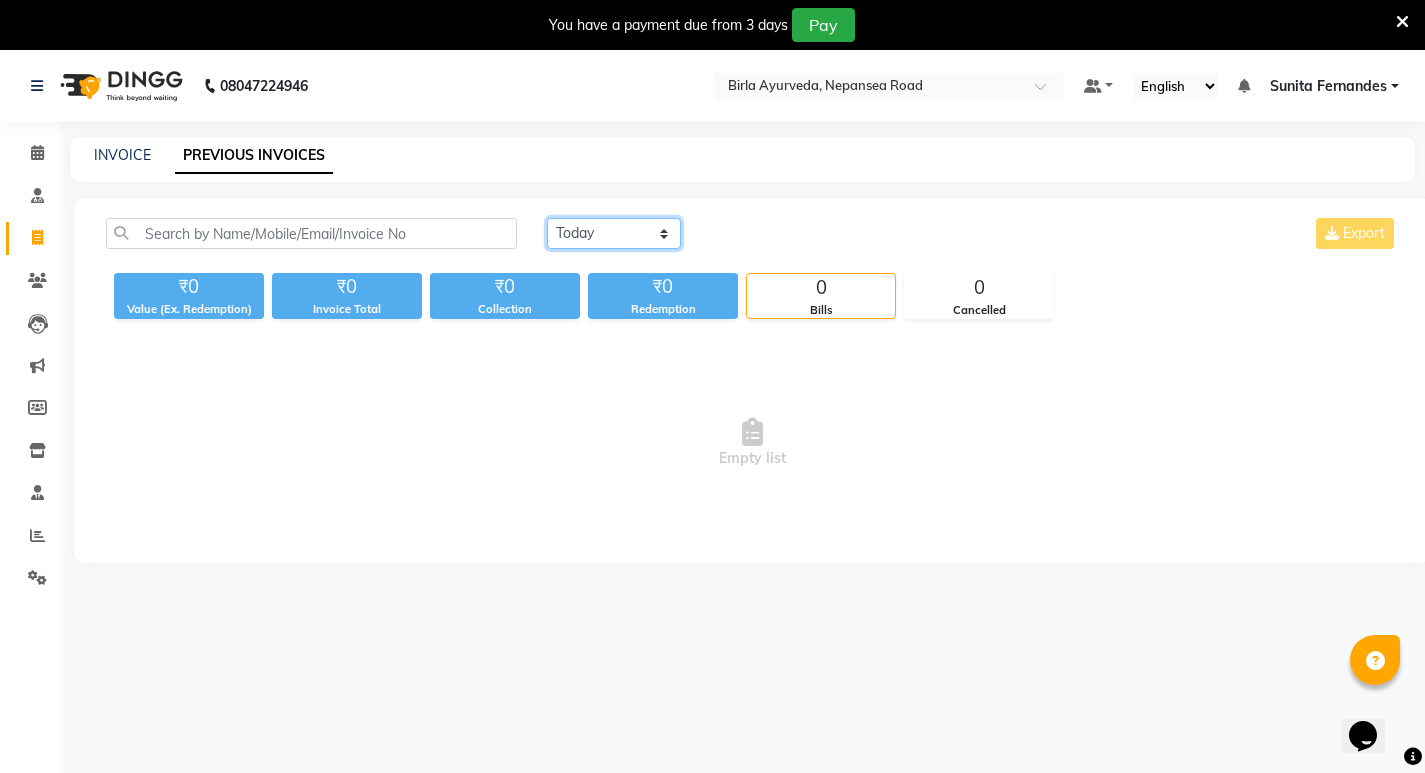 click on "Today Yesterday Custom Range" 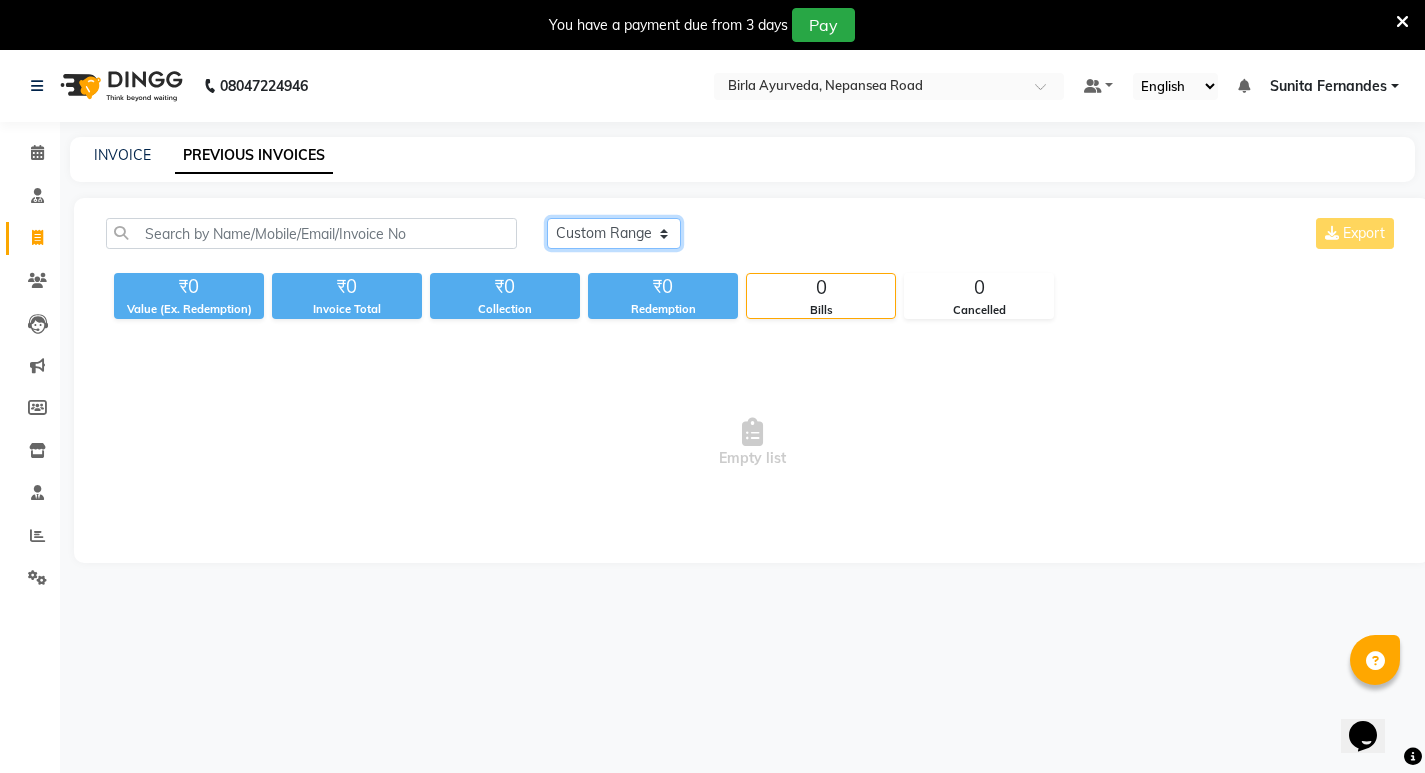 click on "Today Yesterday Custom Range" 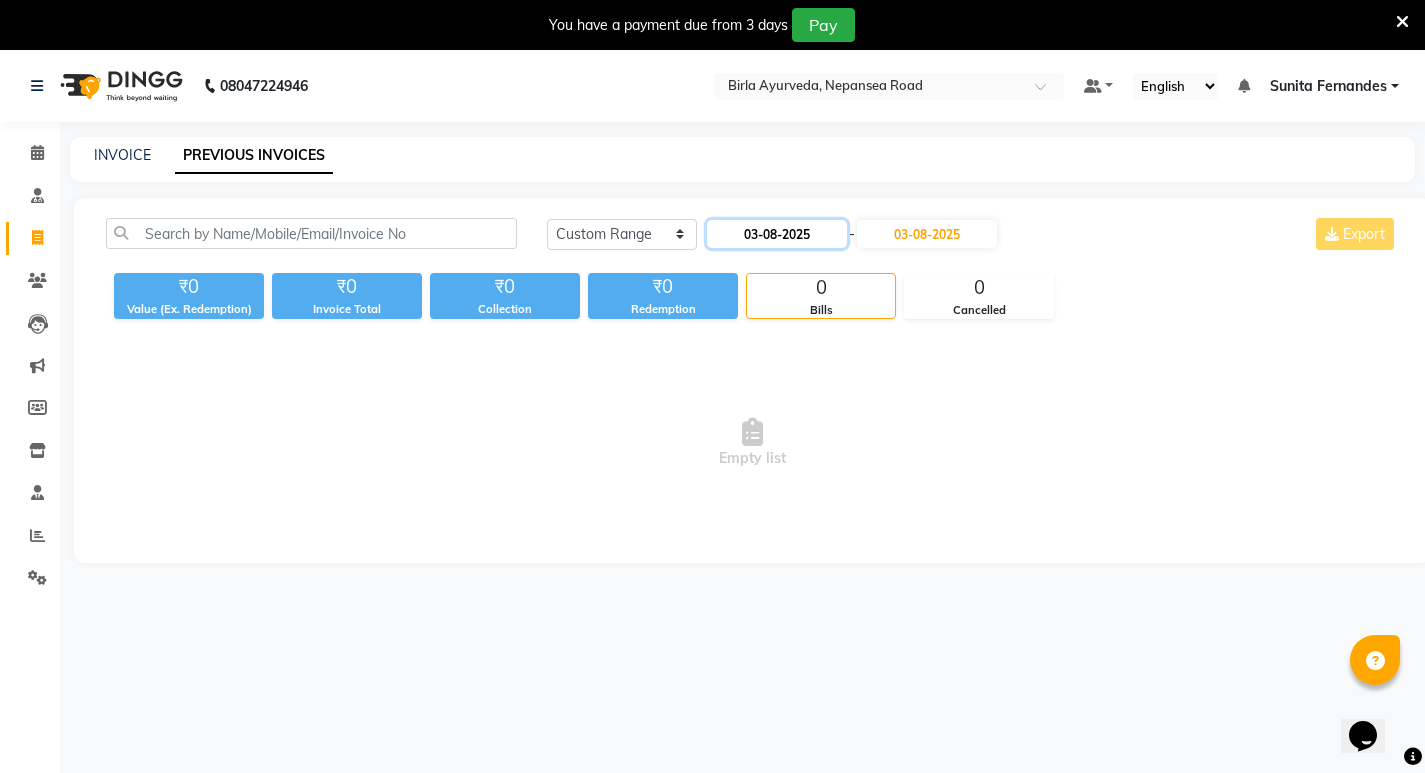 click on "03-08-2025" 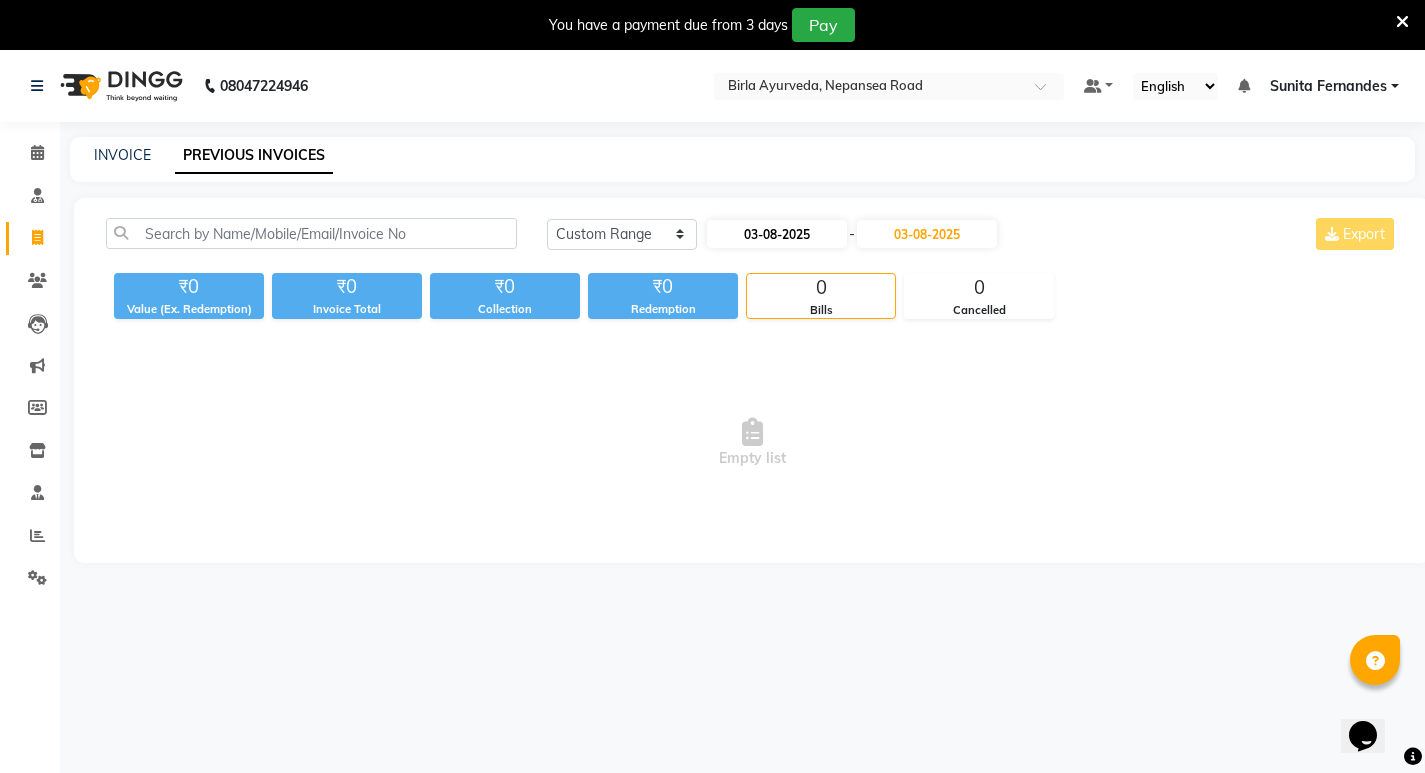 select on "8" 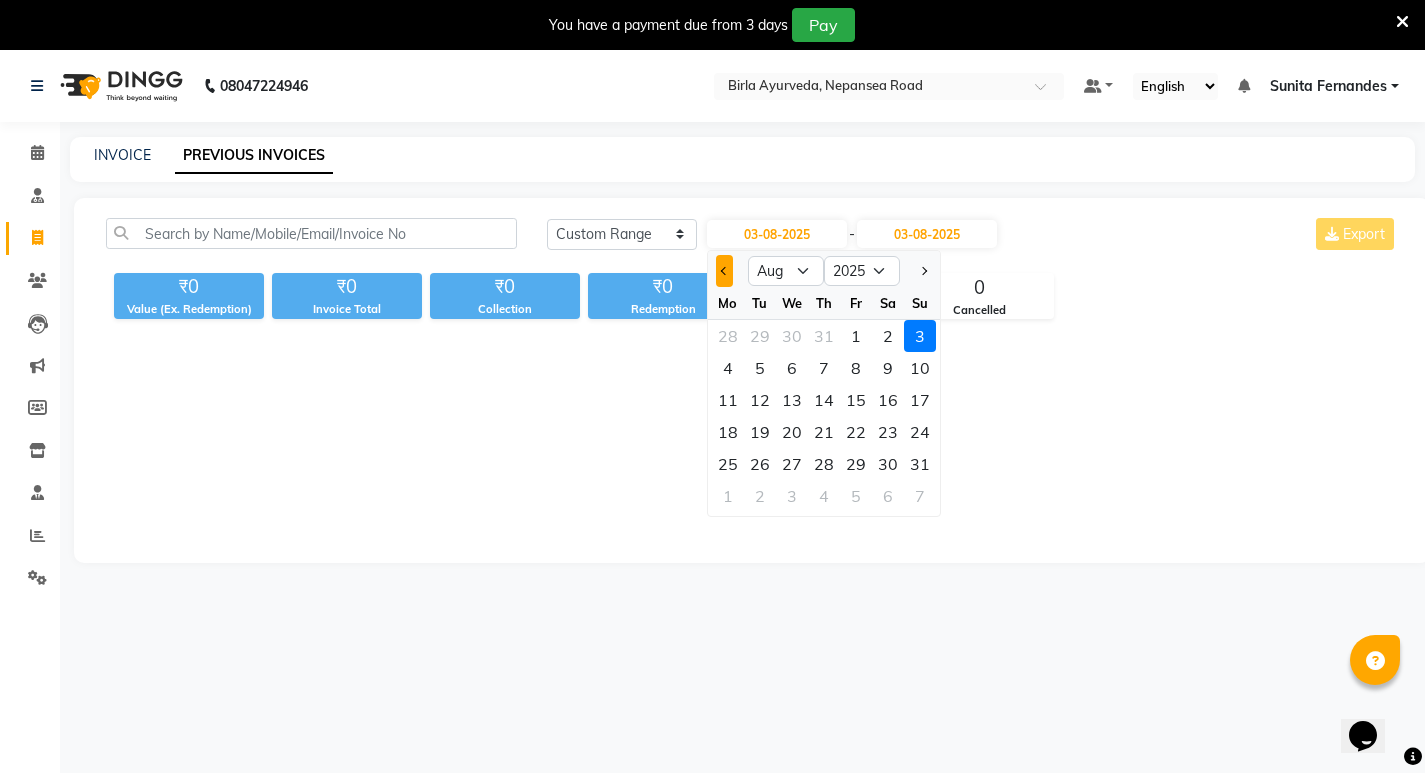 click 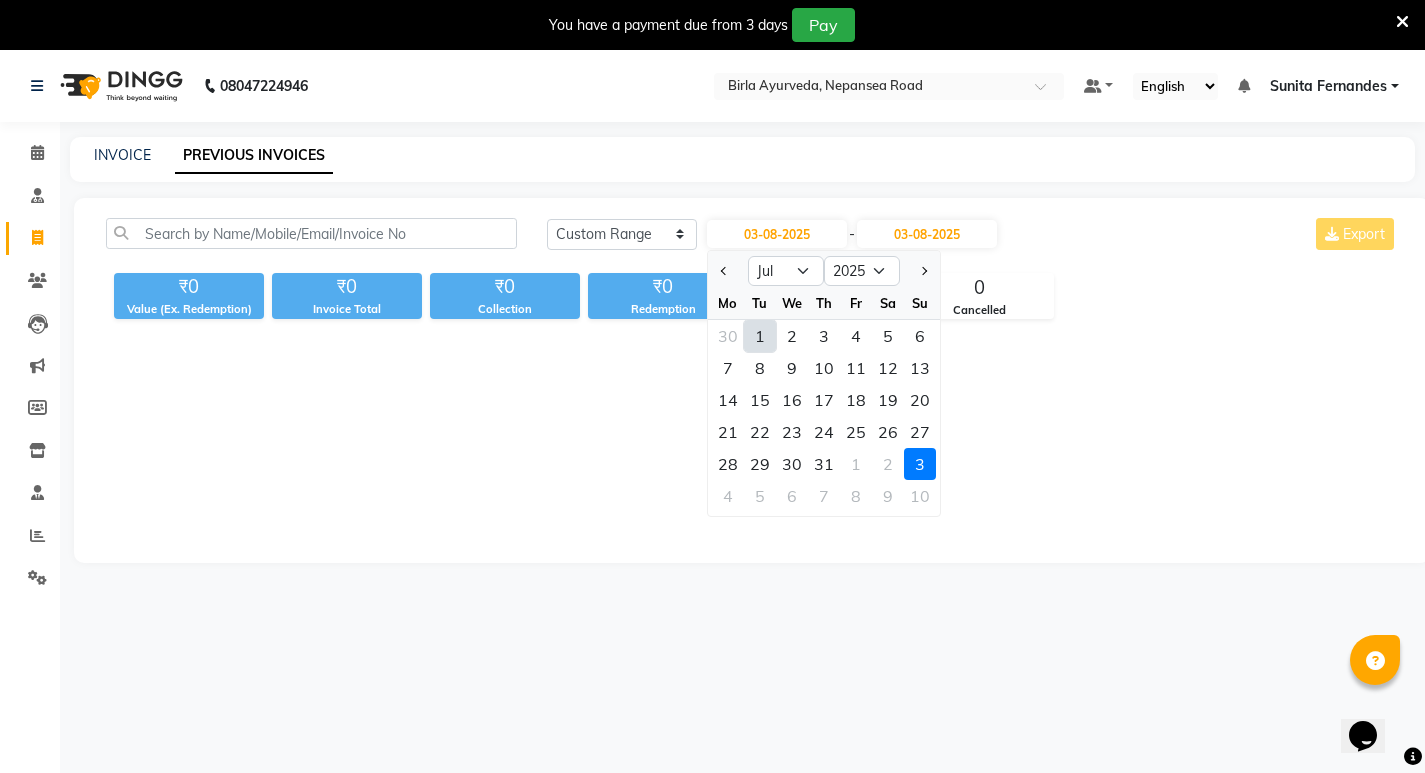 click on "1" 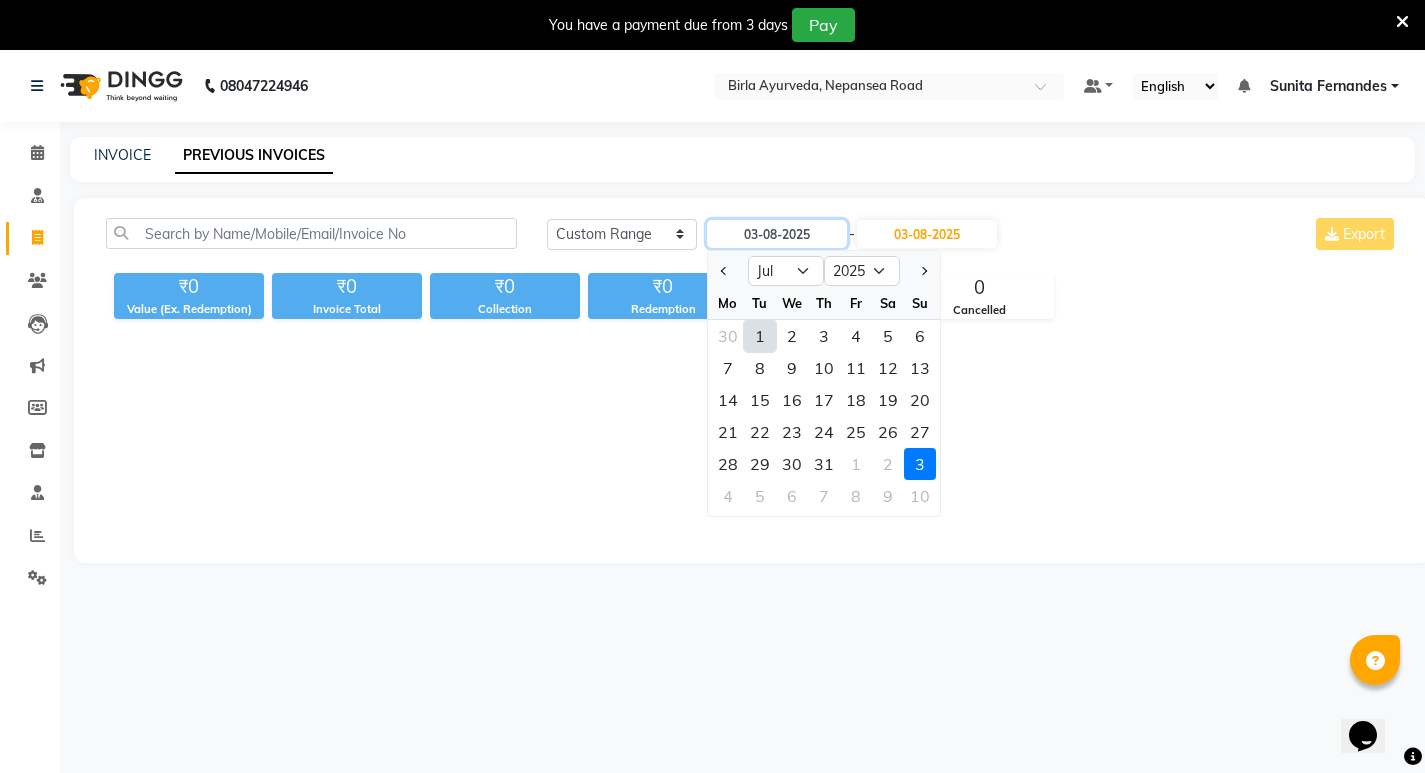 type on "01-07-2025" 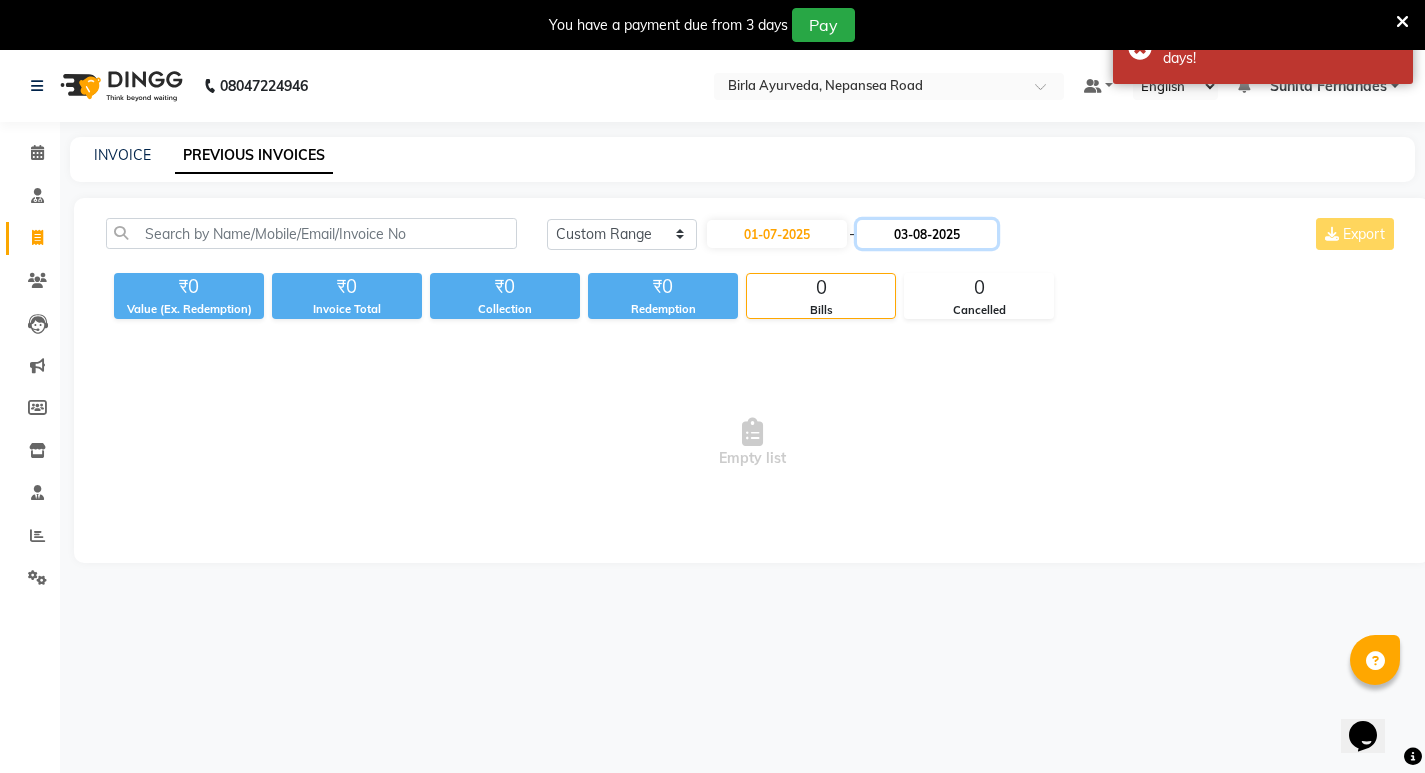 click on "03-08-2025" 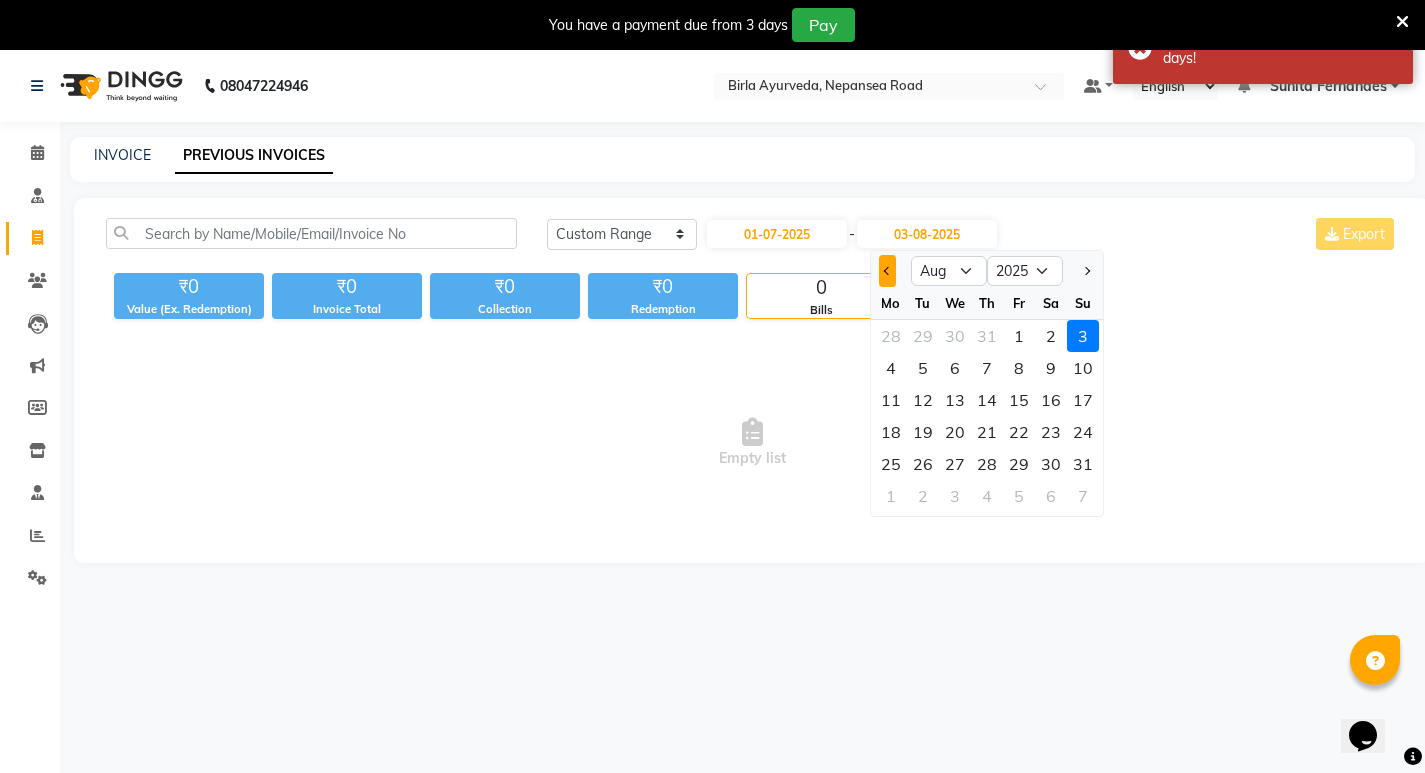 click 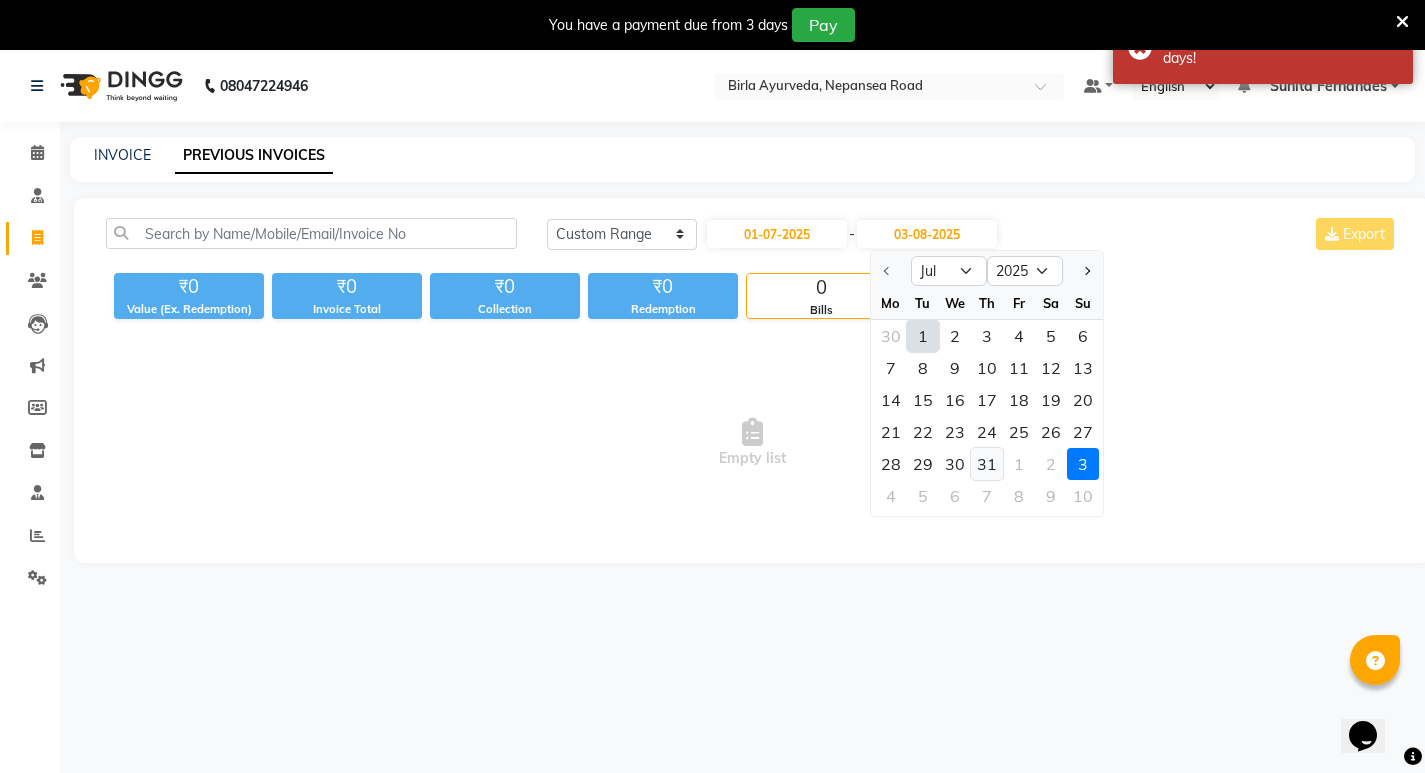 click on "31" 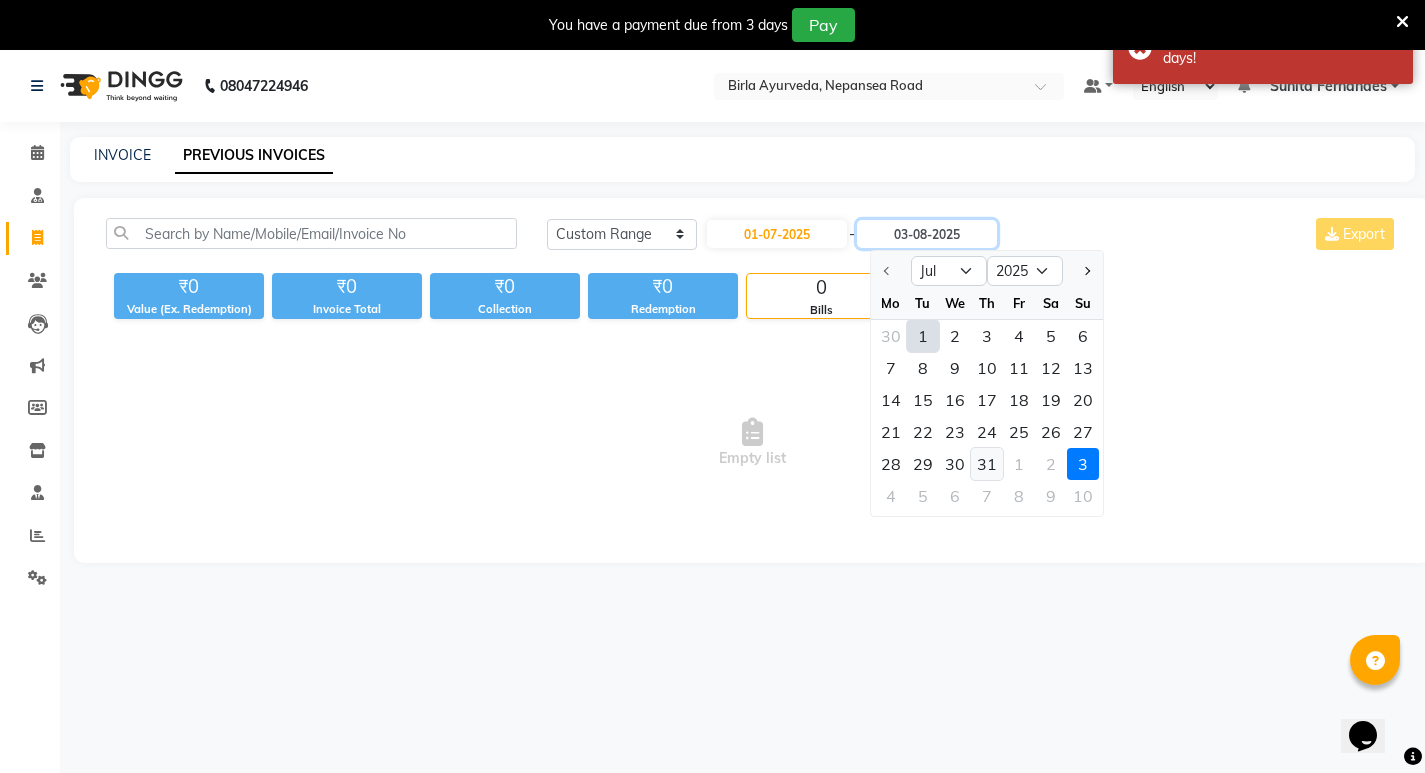 type on "31-07-2025" 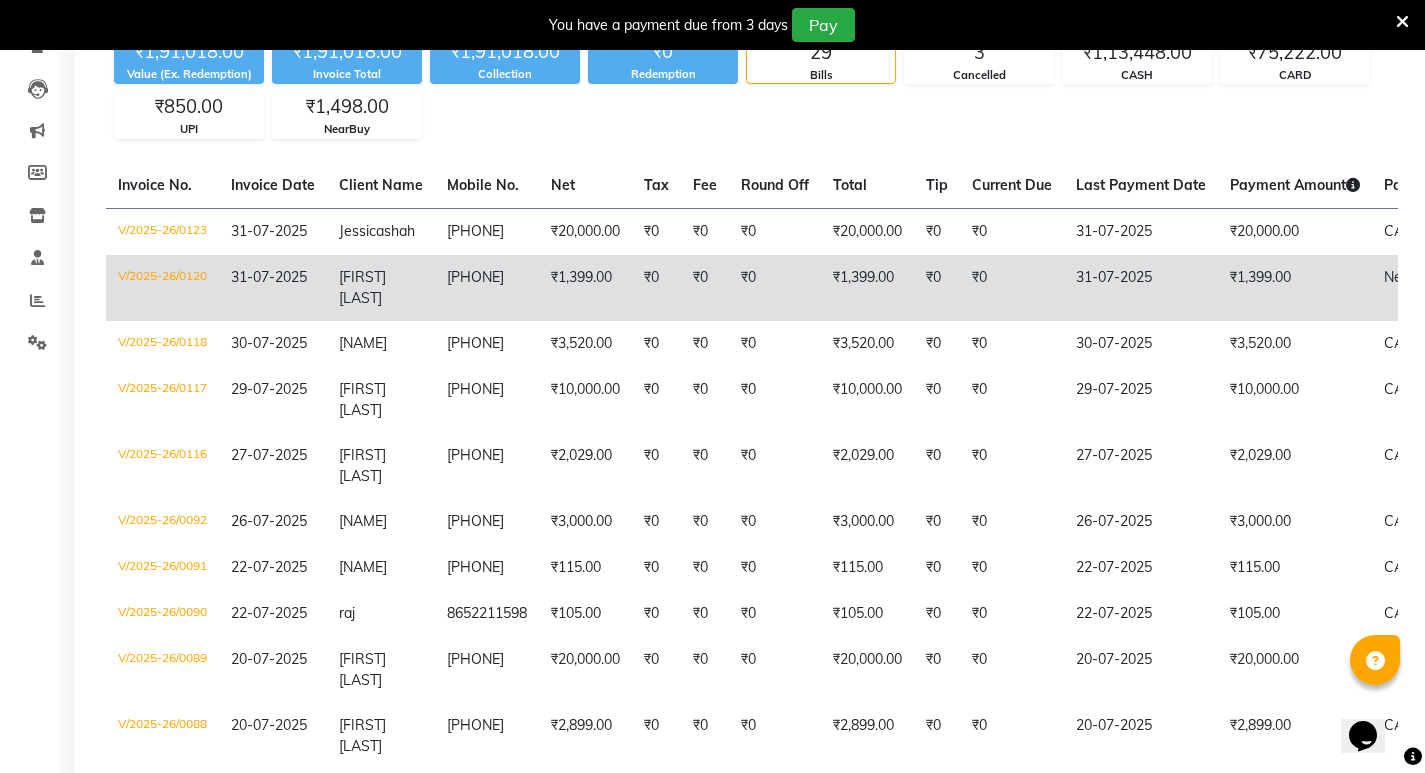 scroll, scrollTop: 0, scrollLeft: 0, axis: both 